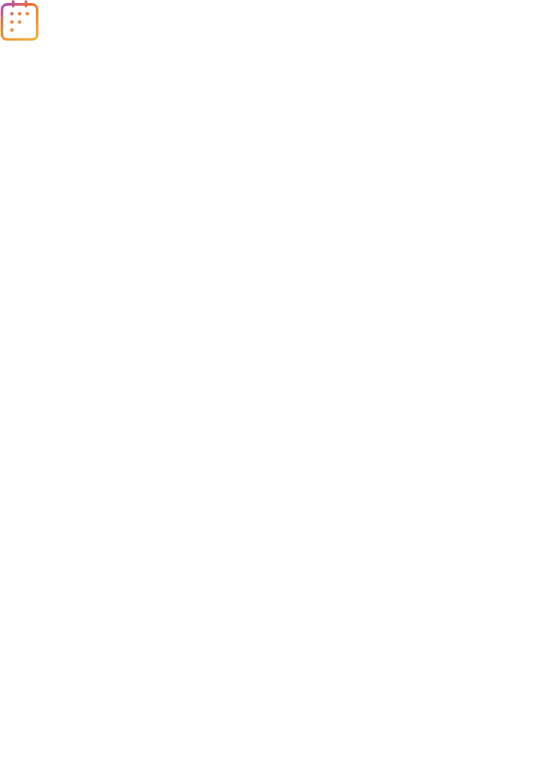 scroll, scrollTop: 0, scrollLeft: 0, axis: both 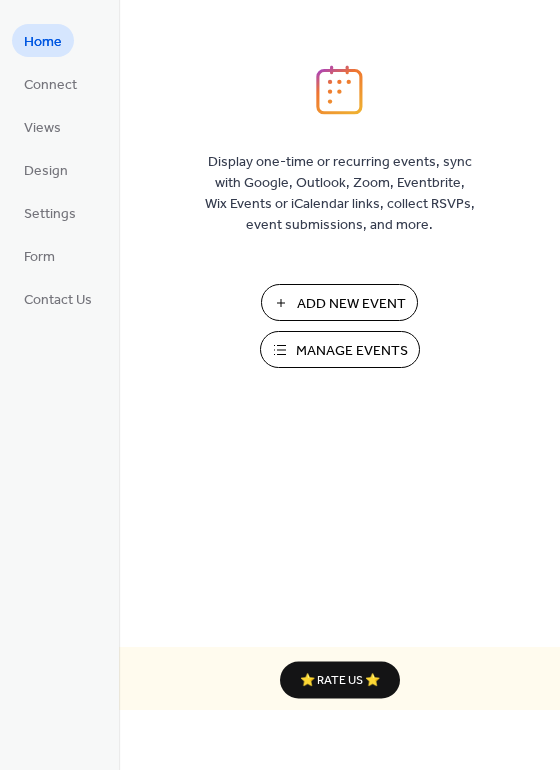 click on "Manage Events" at bounding box center [352, 351] 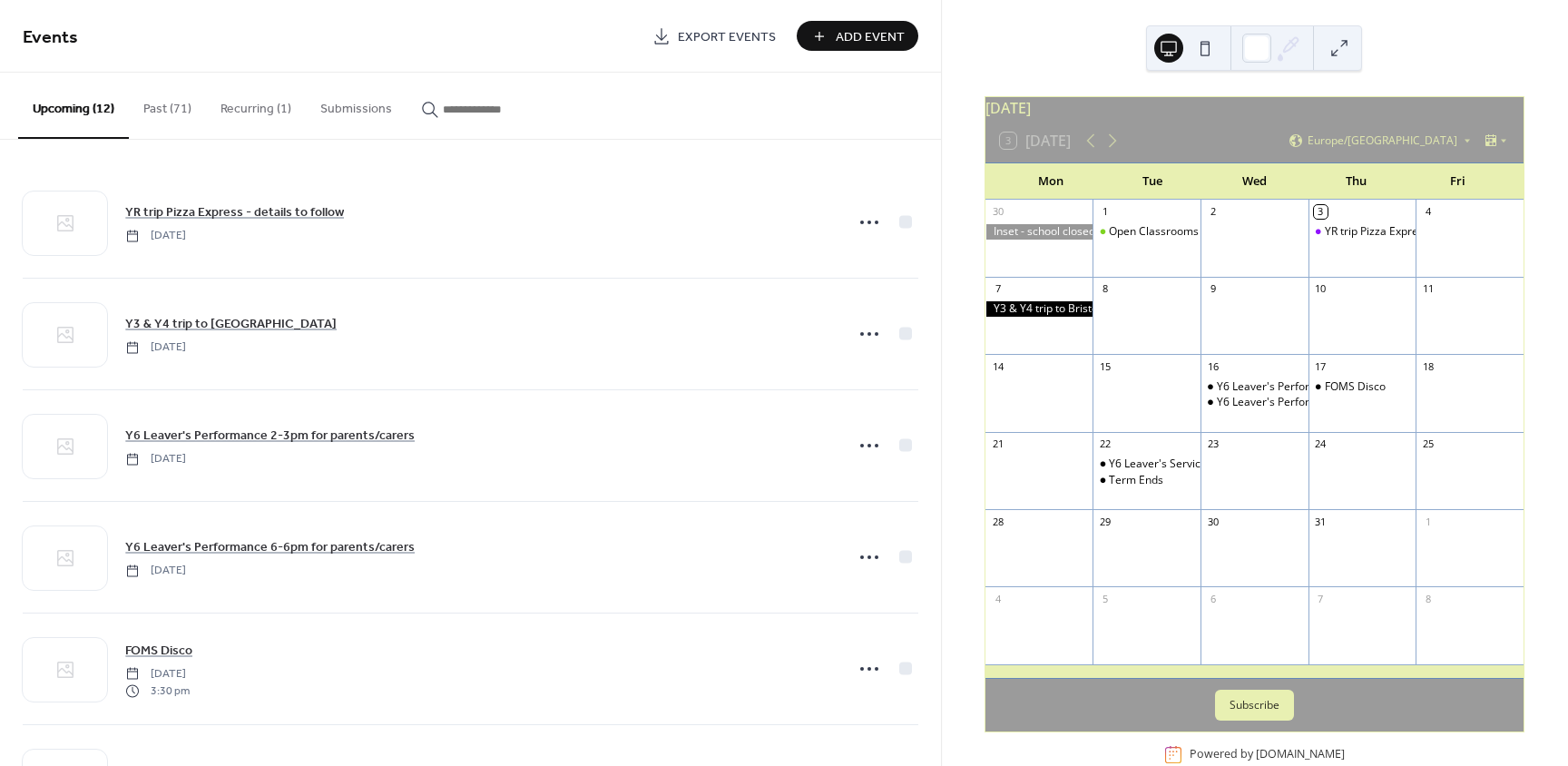 scroll, scrollTop: 0, scrollLeft: 0, axis: both 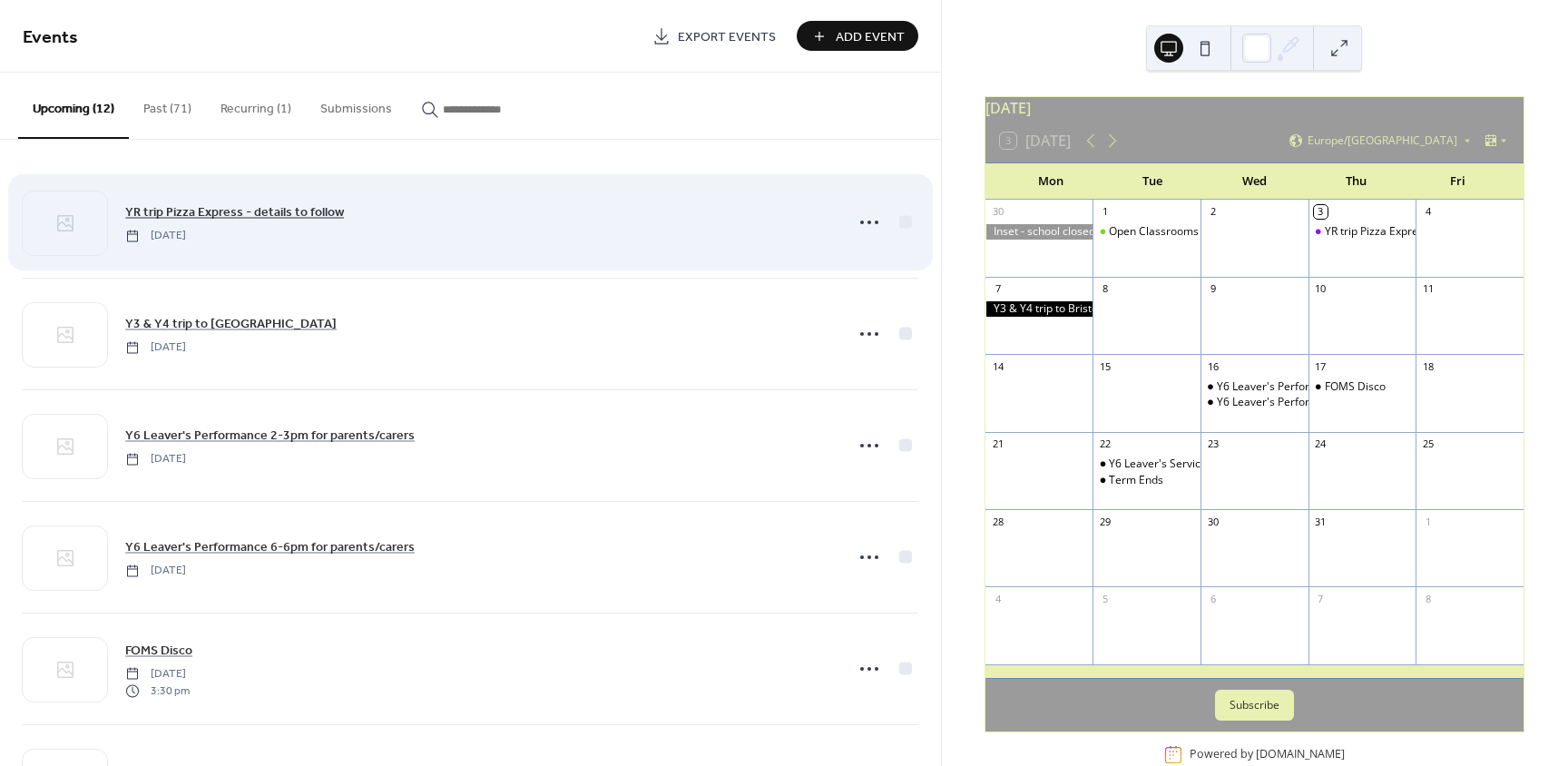 click on "YR trip Pizza Express - details to follow" at bounding box center (234, 212) 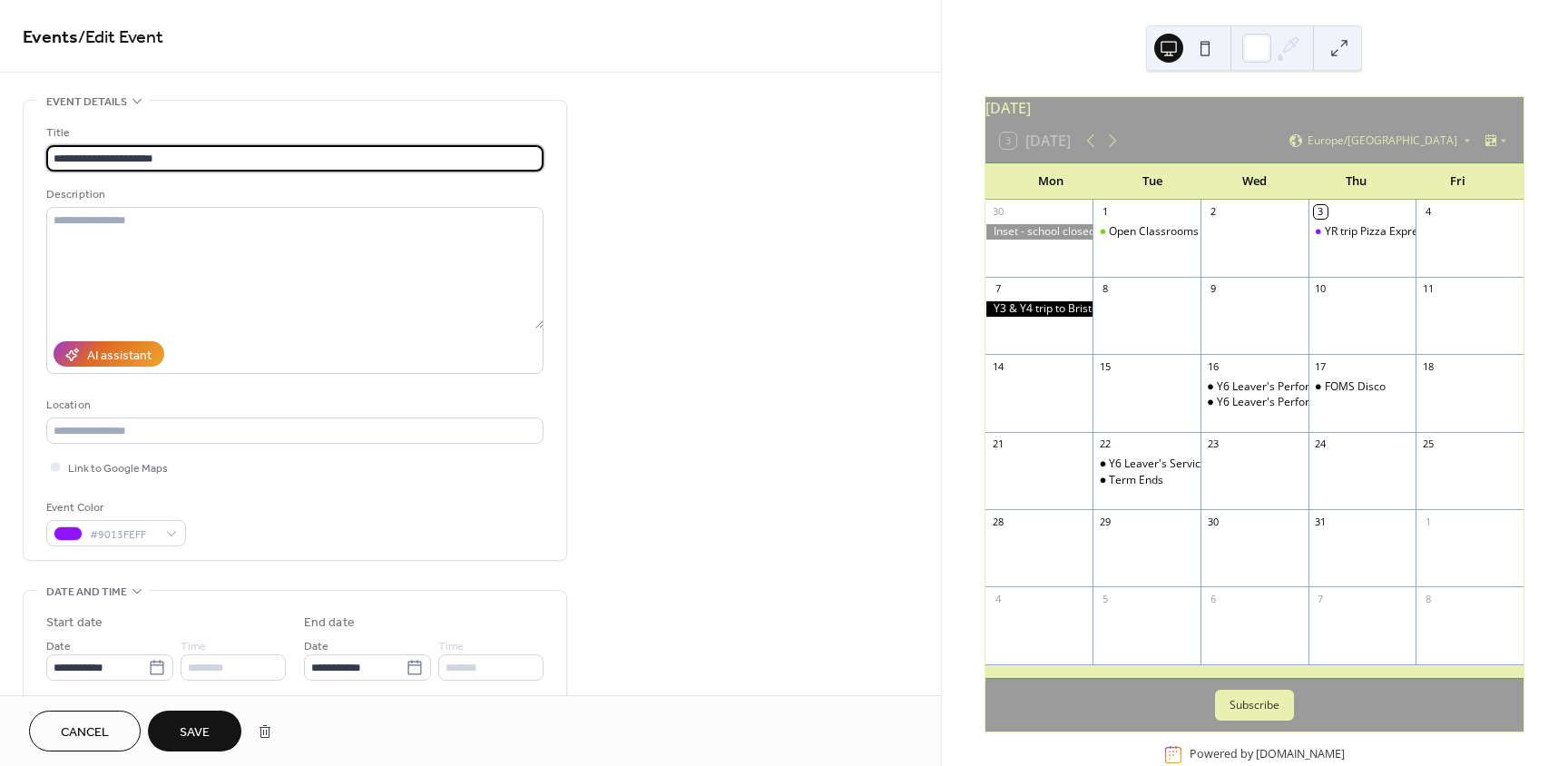 type on "**********" 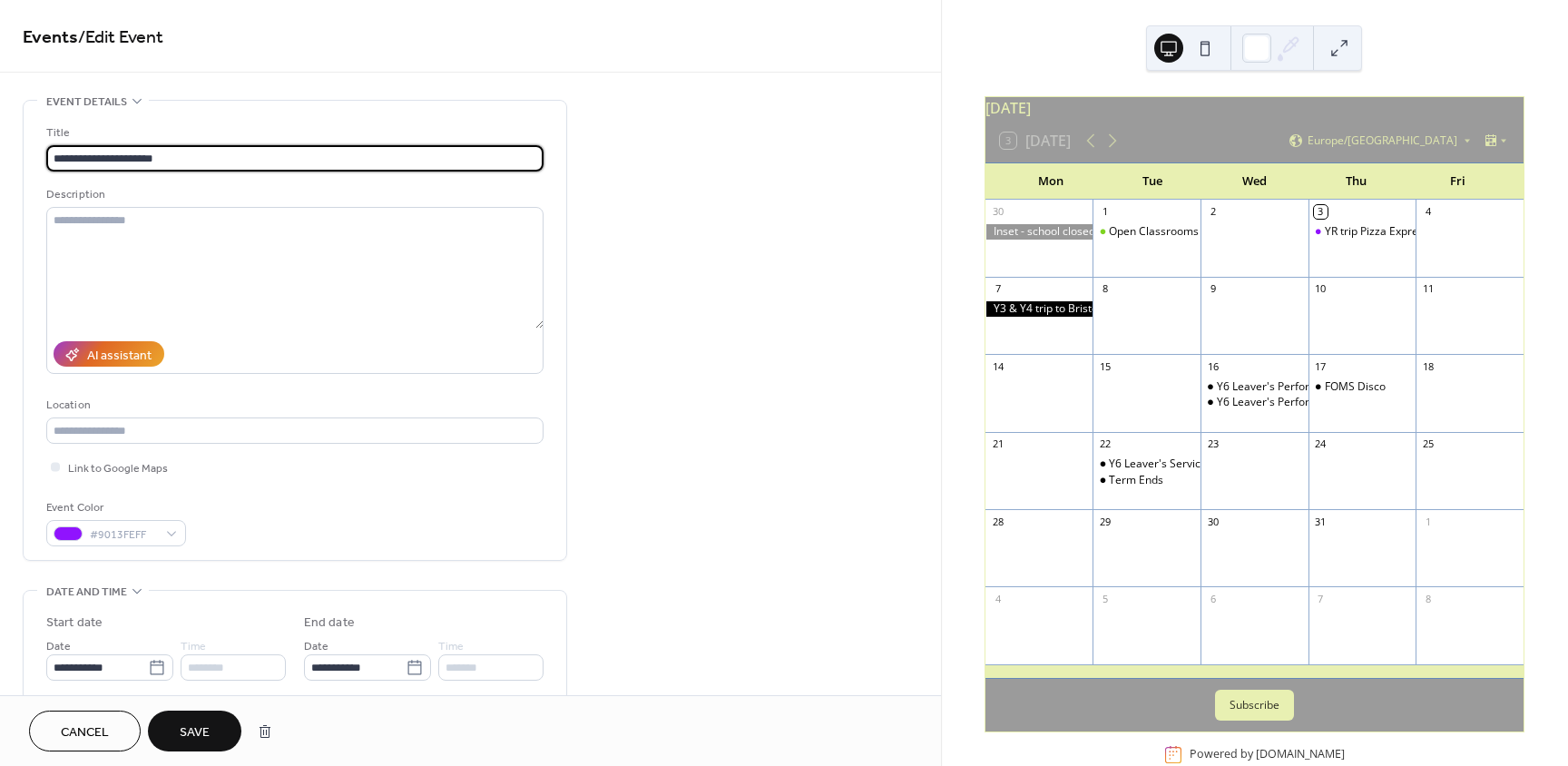 click on "Save" at bounding box center [194, 732] 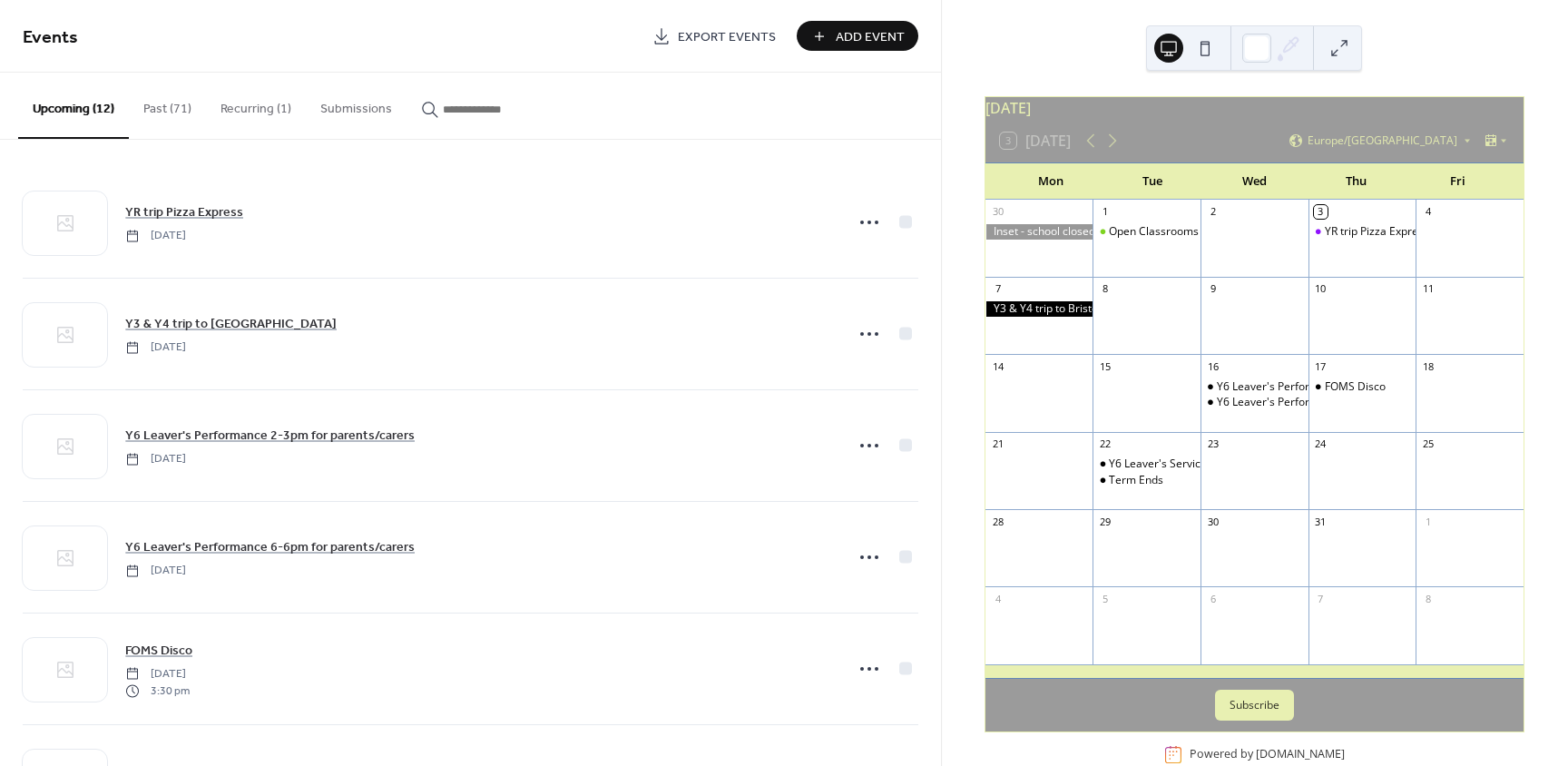 click at bounding box center (1039, 309) 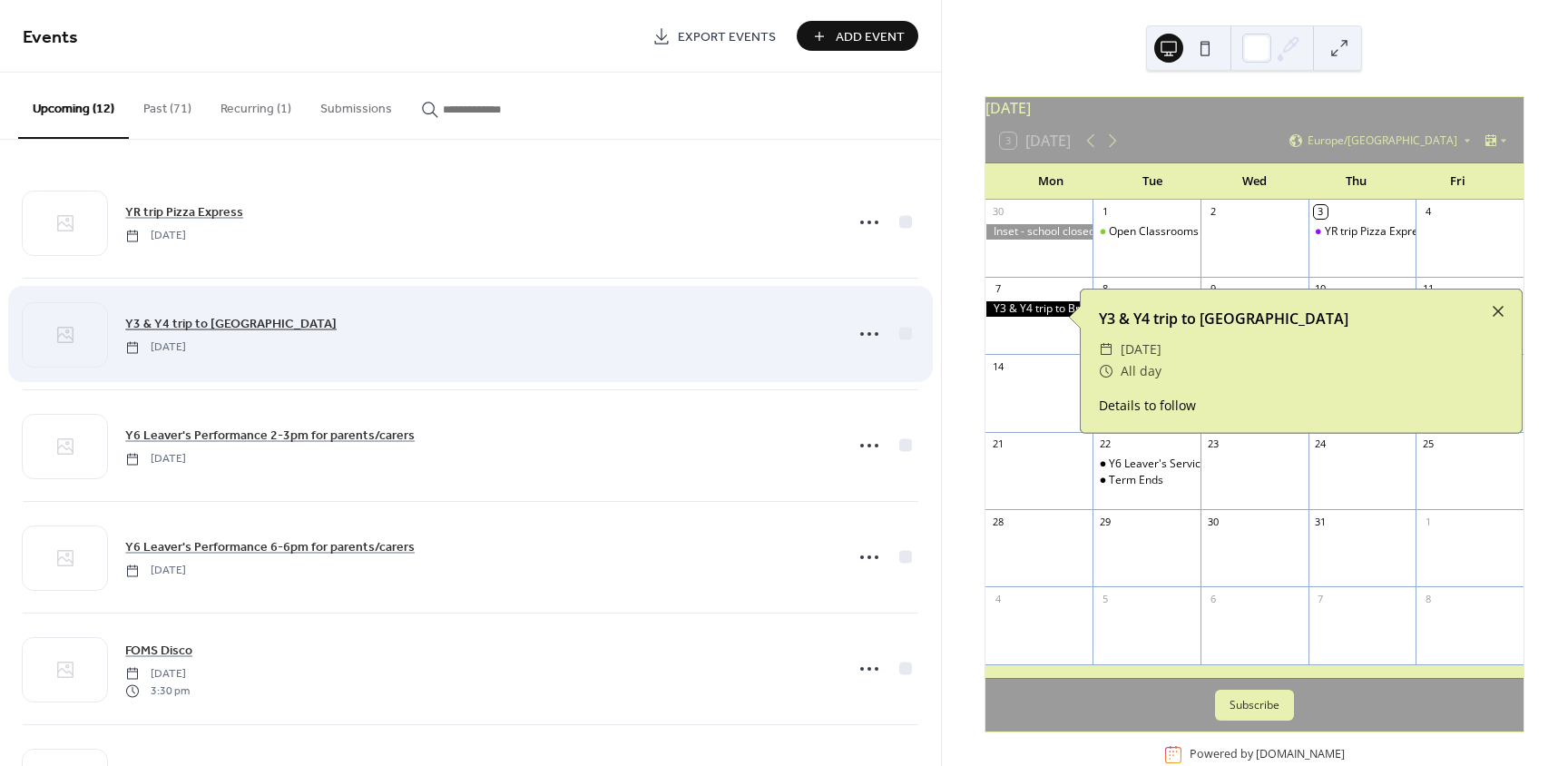click on "Y3 & Y4 trip to [GEOGRAPHIC_DATA]" at bounding box center (230, 324) 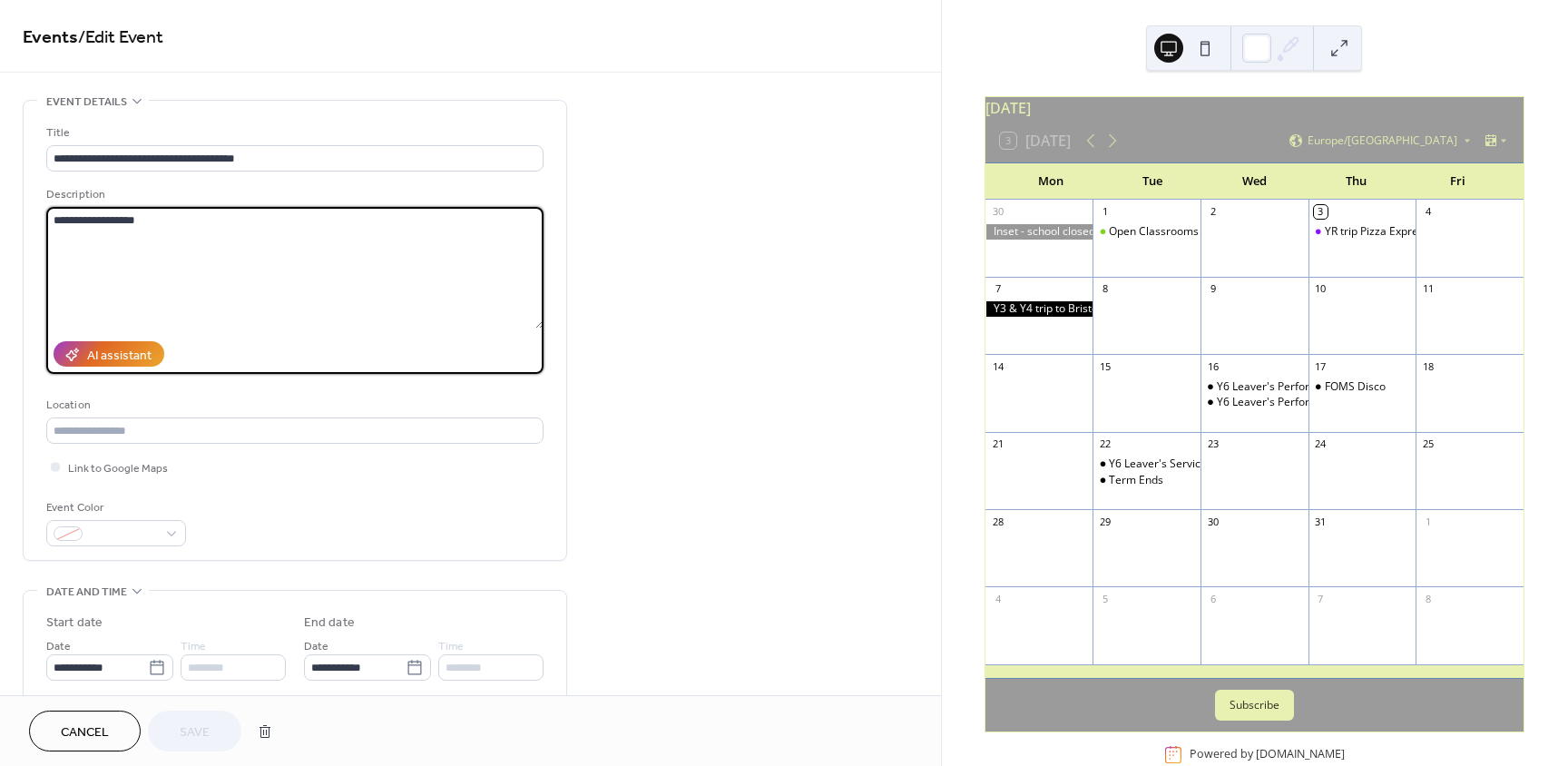 drag, startPoint x: 161, startPoint y: 221, endPoint x: -87, endPoint y: 220, distance: 248.00202 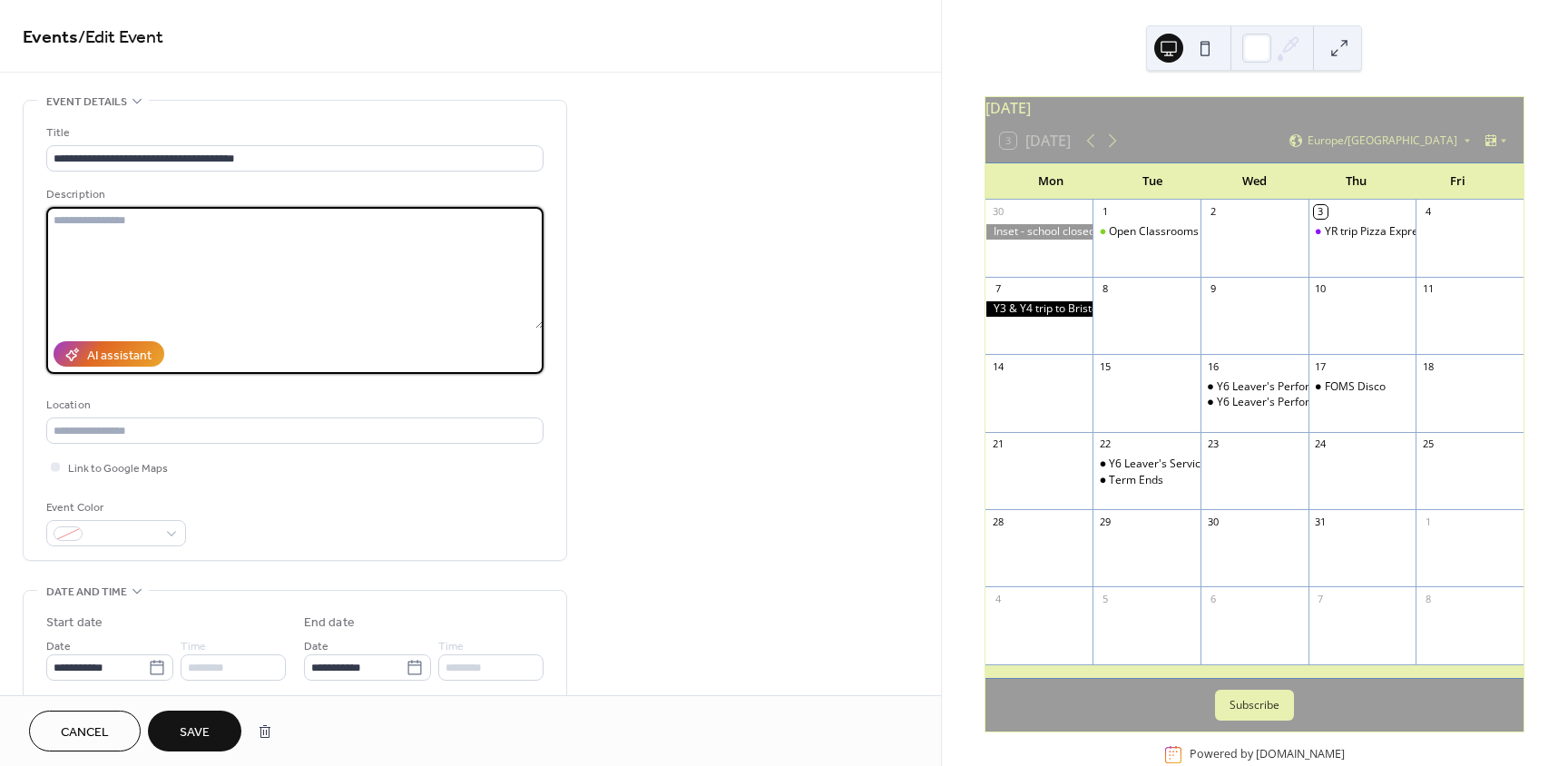 type 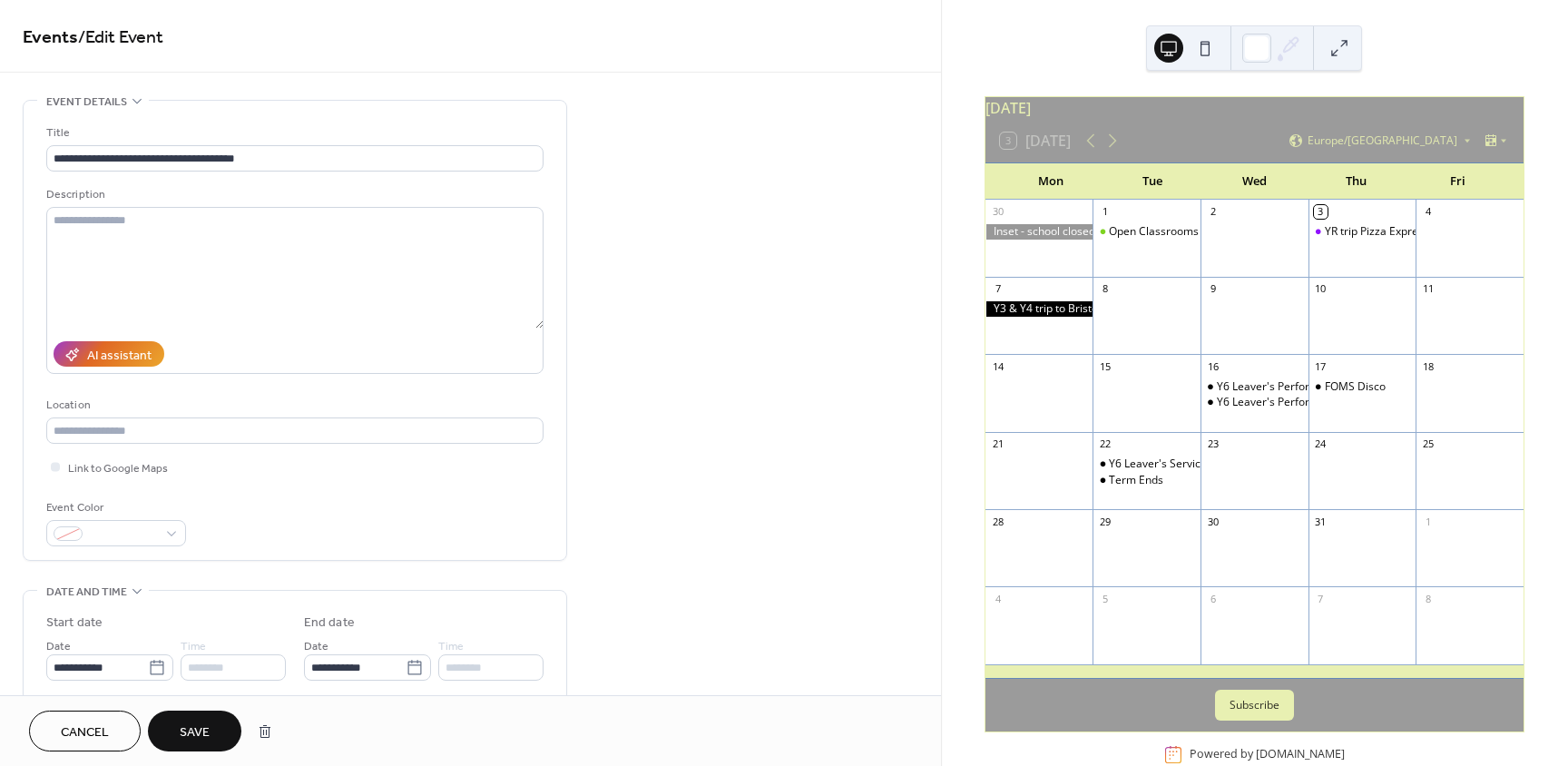 click on "Save" at bounding box center (194, 732) 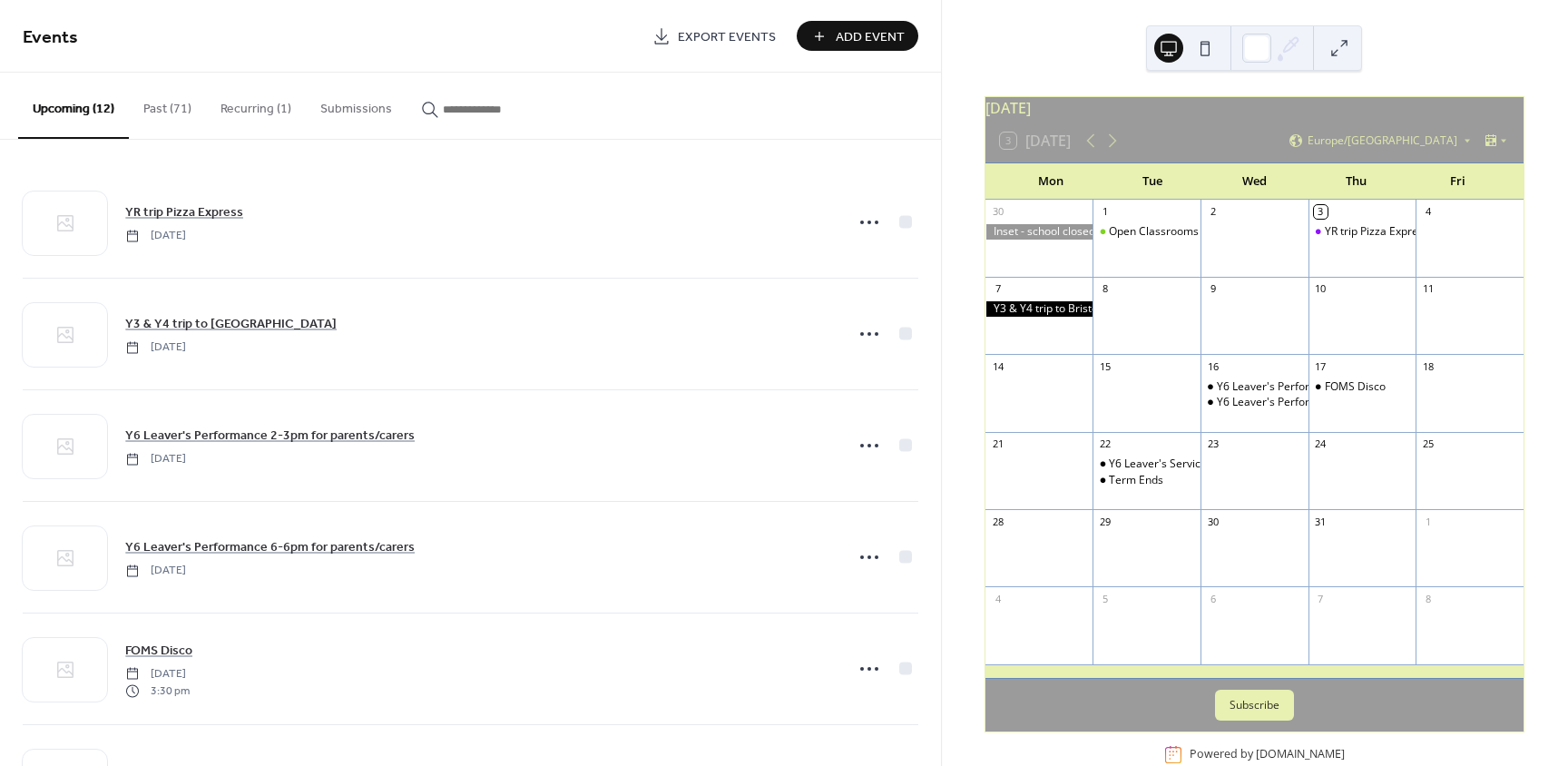 click at bounding box center [1469, 402] 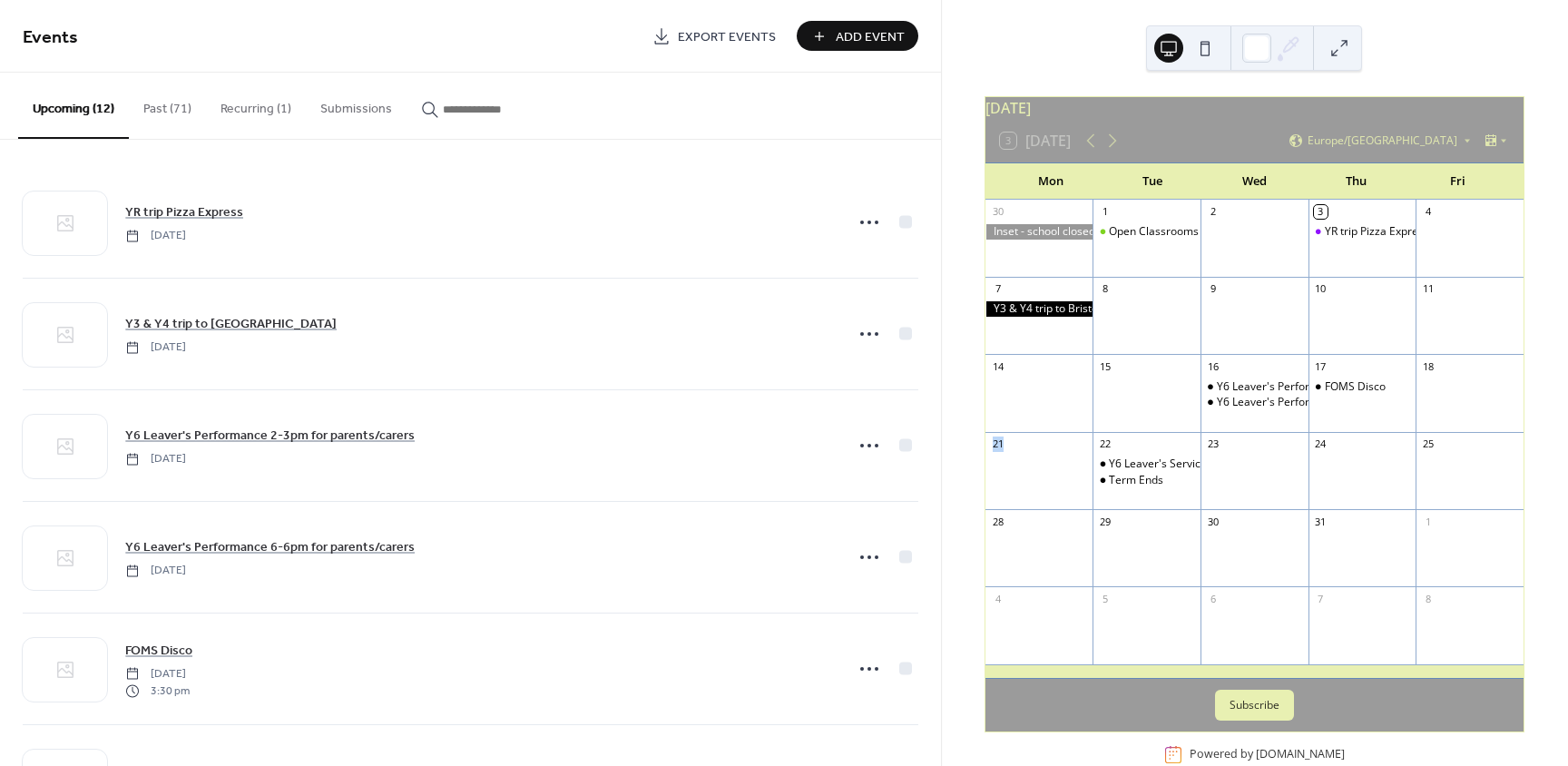 click at bounding box center (1469, 402) 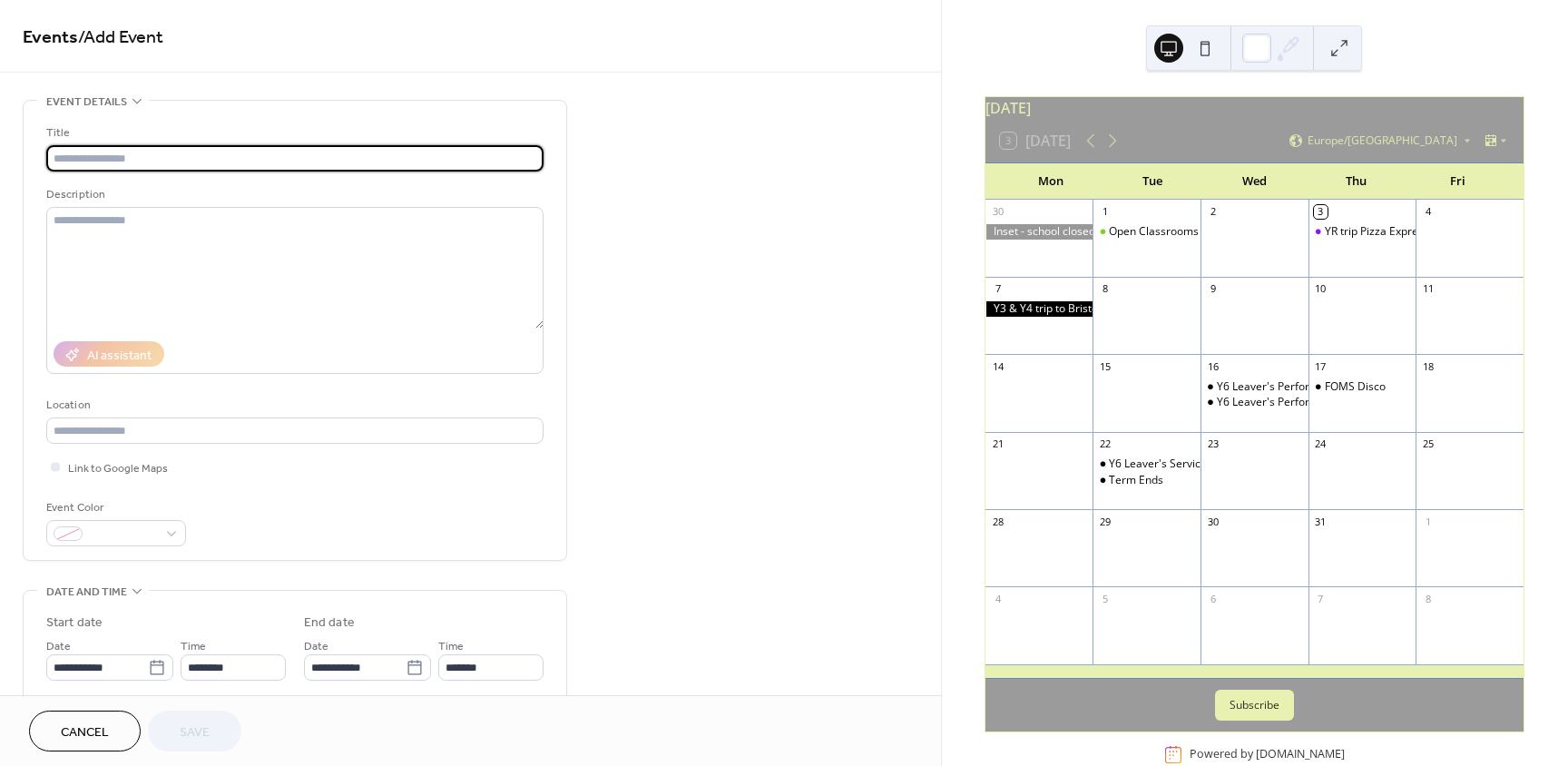 click at bounding box center [295, 158] 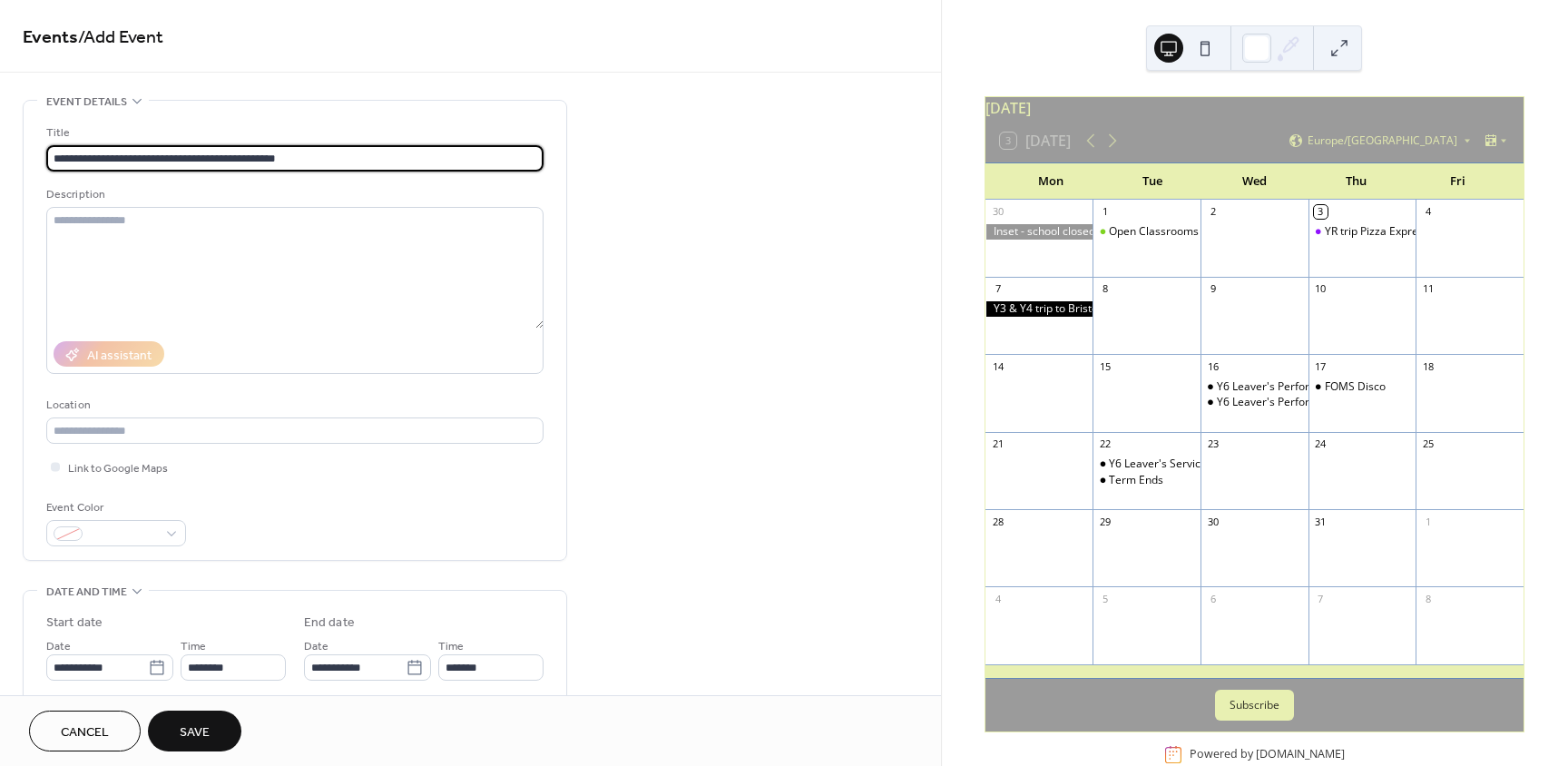 type on "**********" 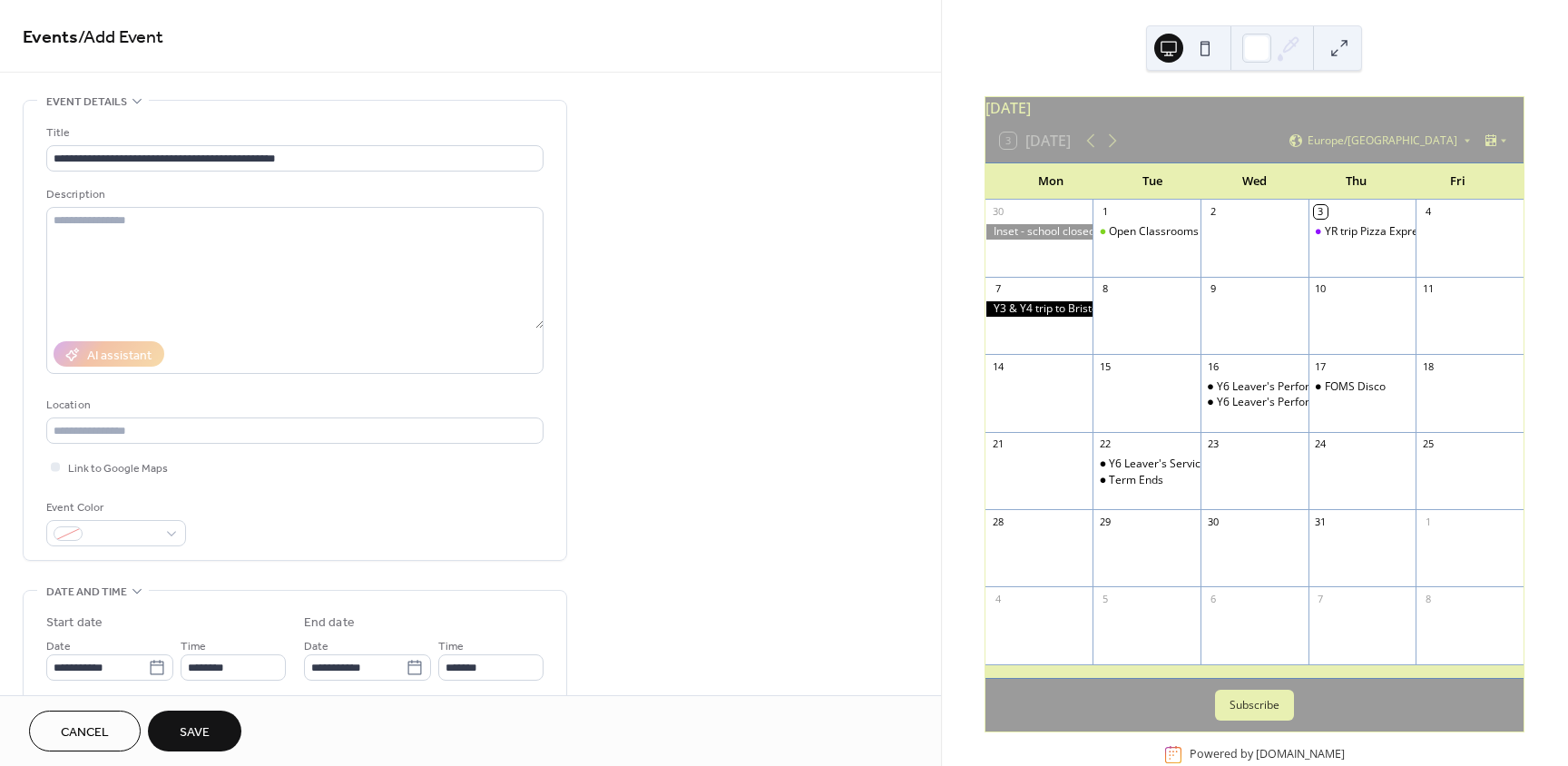 click on "Save" at bounding box center (194, 731) 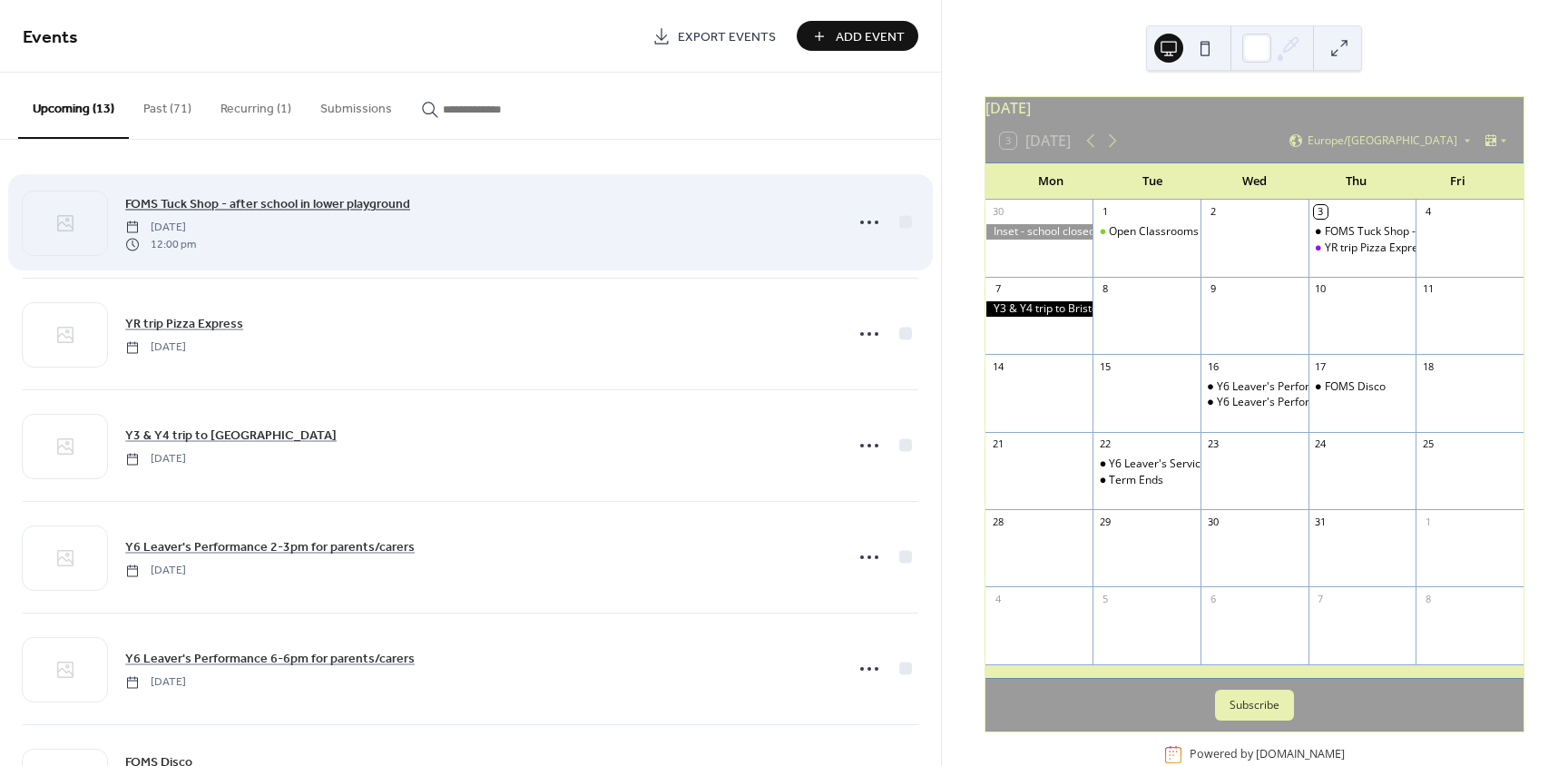 click on "FOMS Tuck Shop - after school in lower playground" at bounding box center (268, 204) 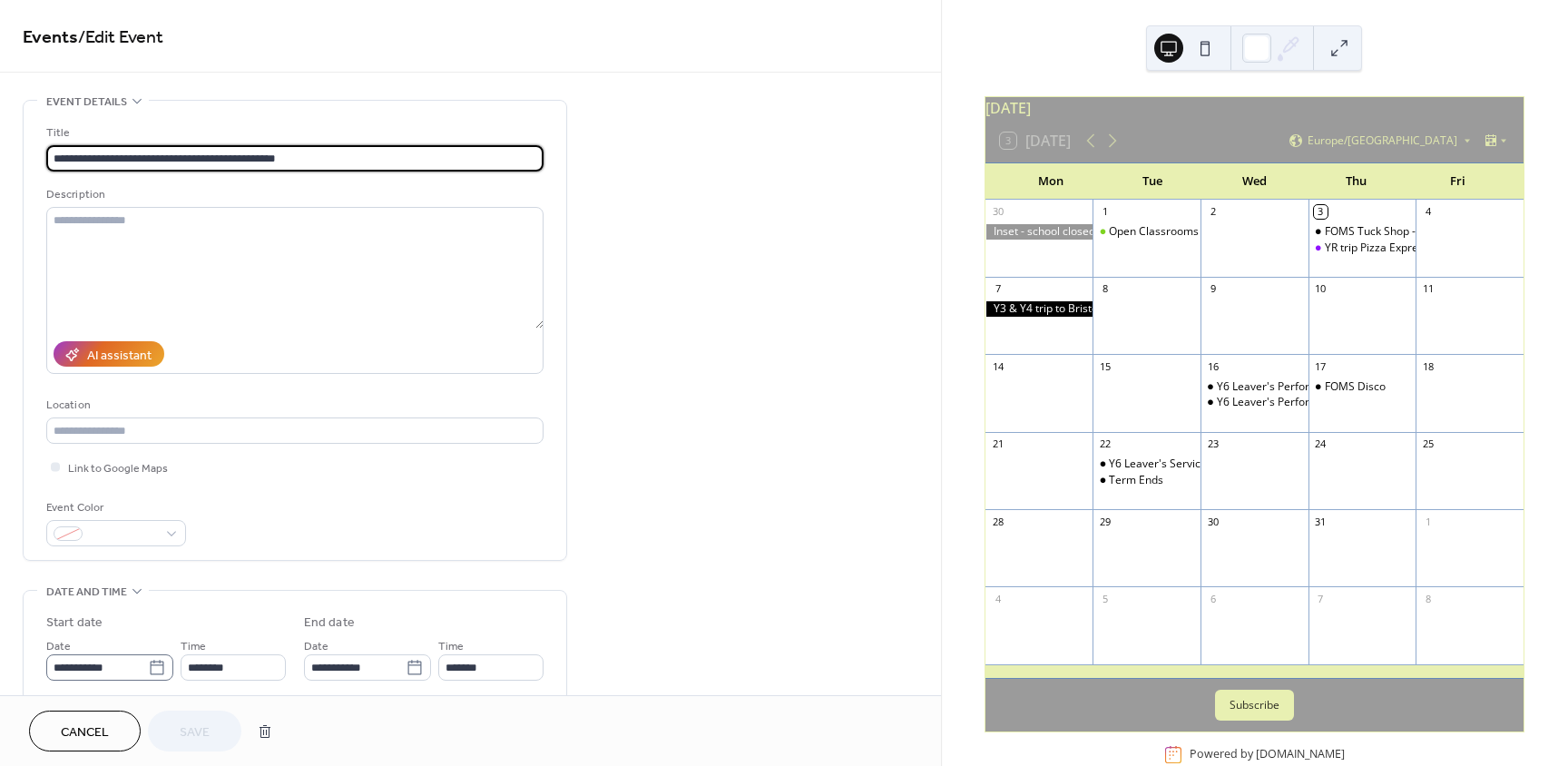 click 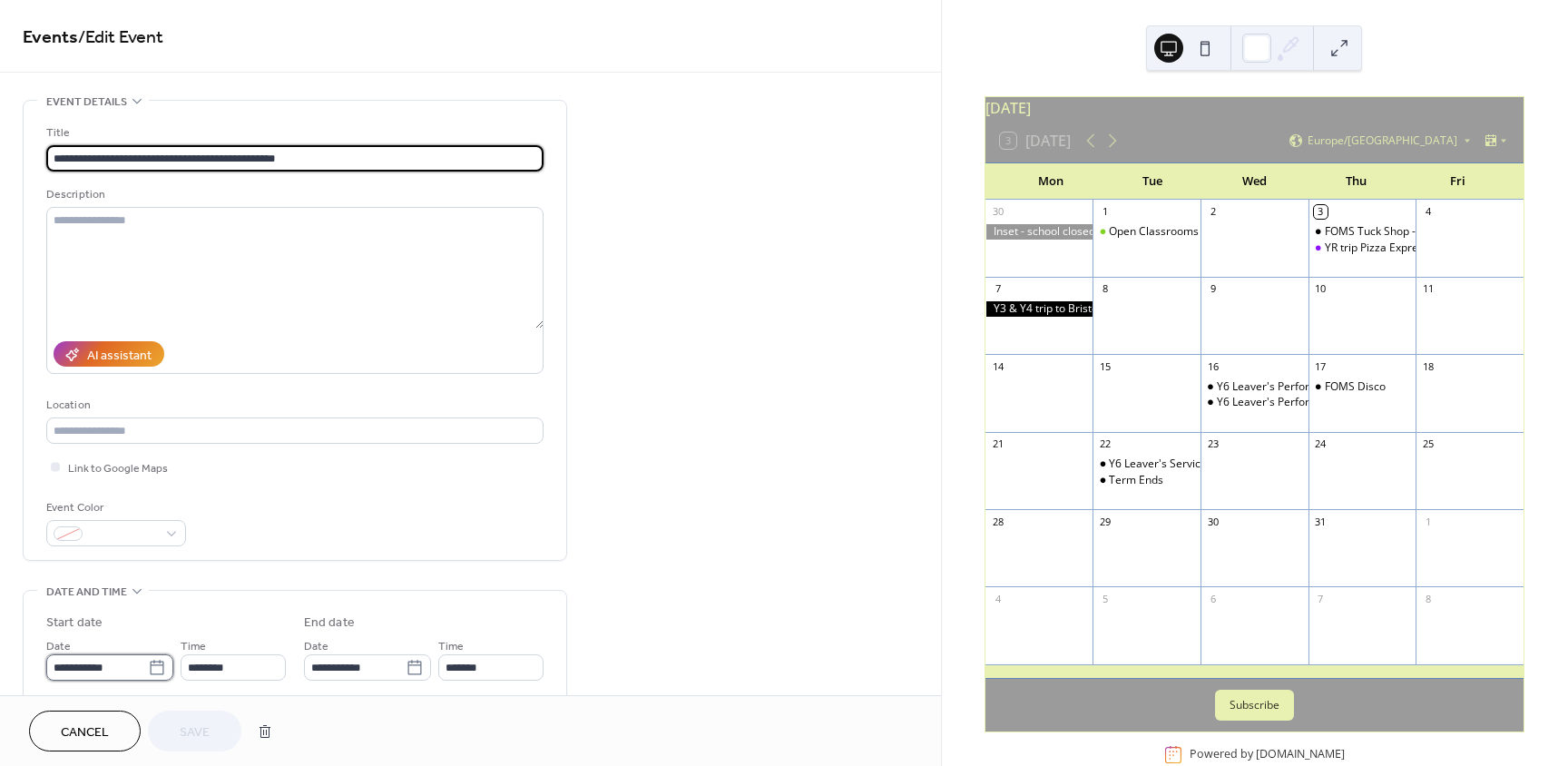click on "**********" at bounding box center [97, 667] 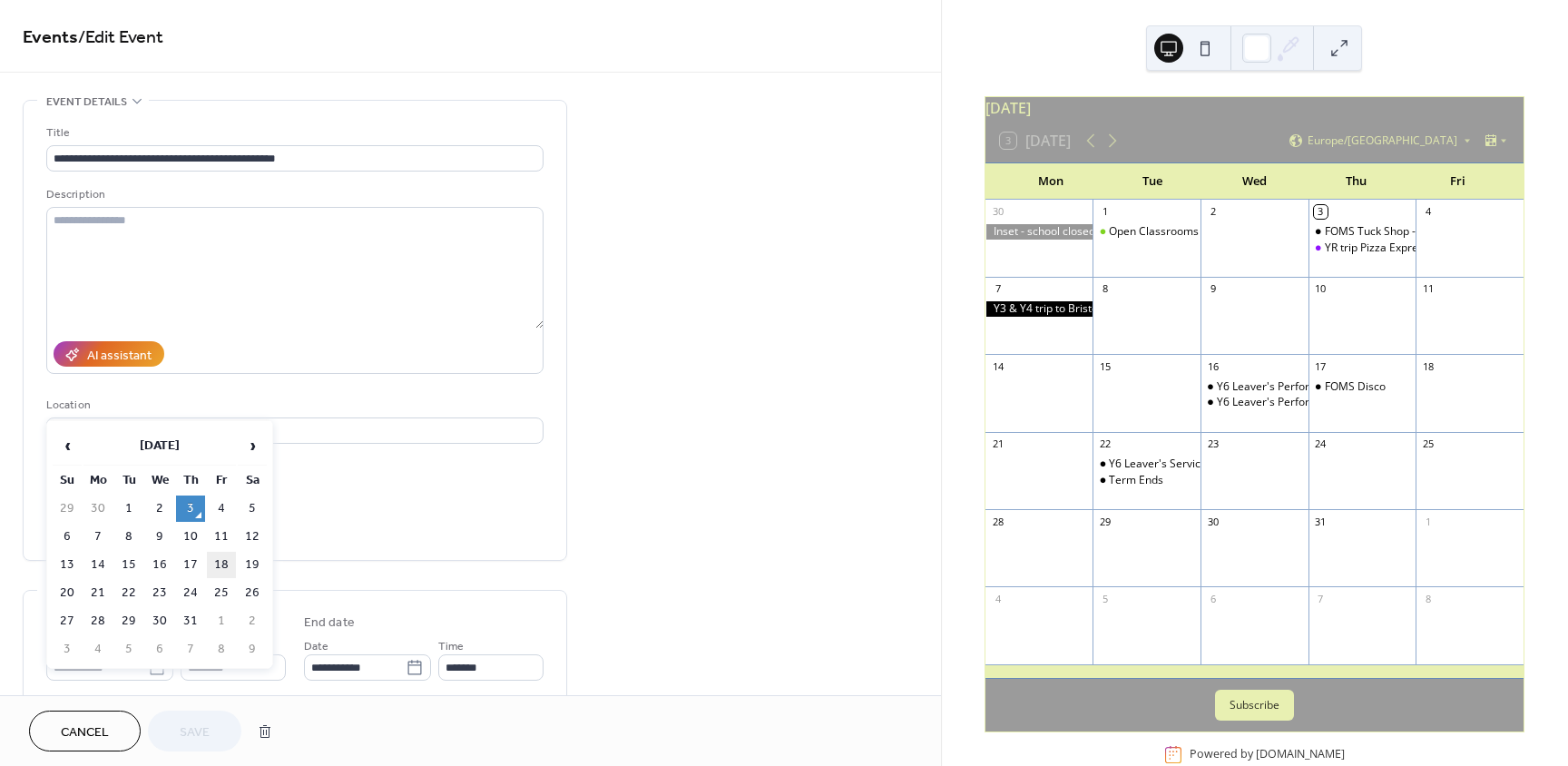 click on "18" at bounding box center [221, 565] 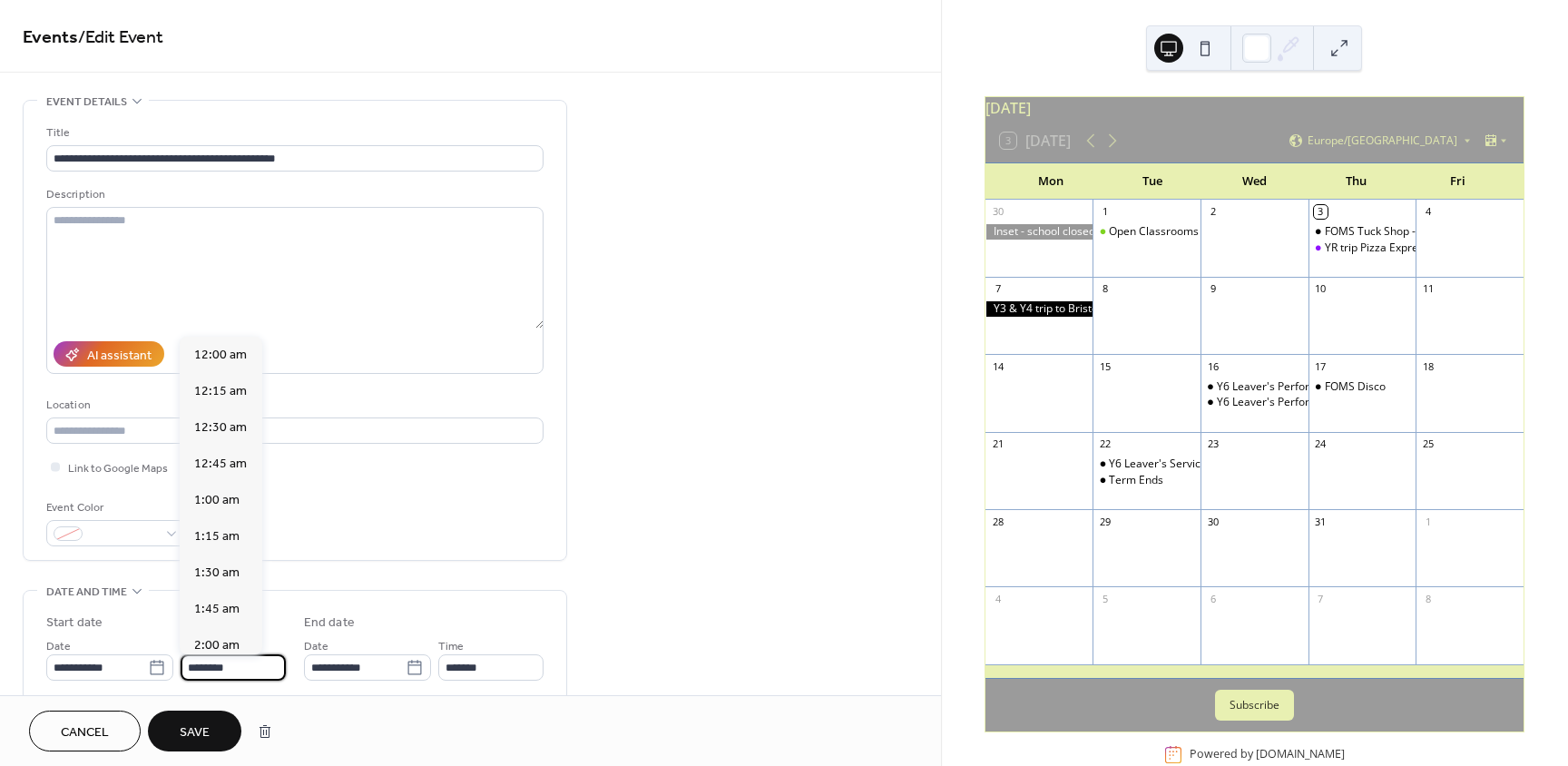 scroll, scrollTop: 1786, scrollLeft: 0, axis: vertical 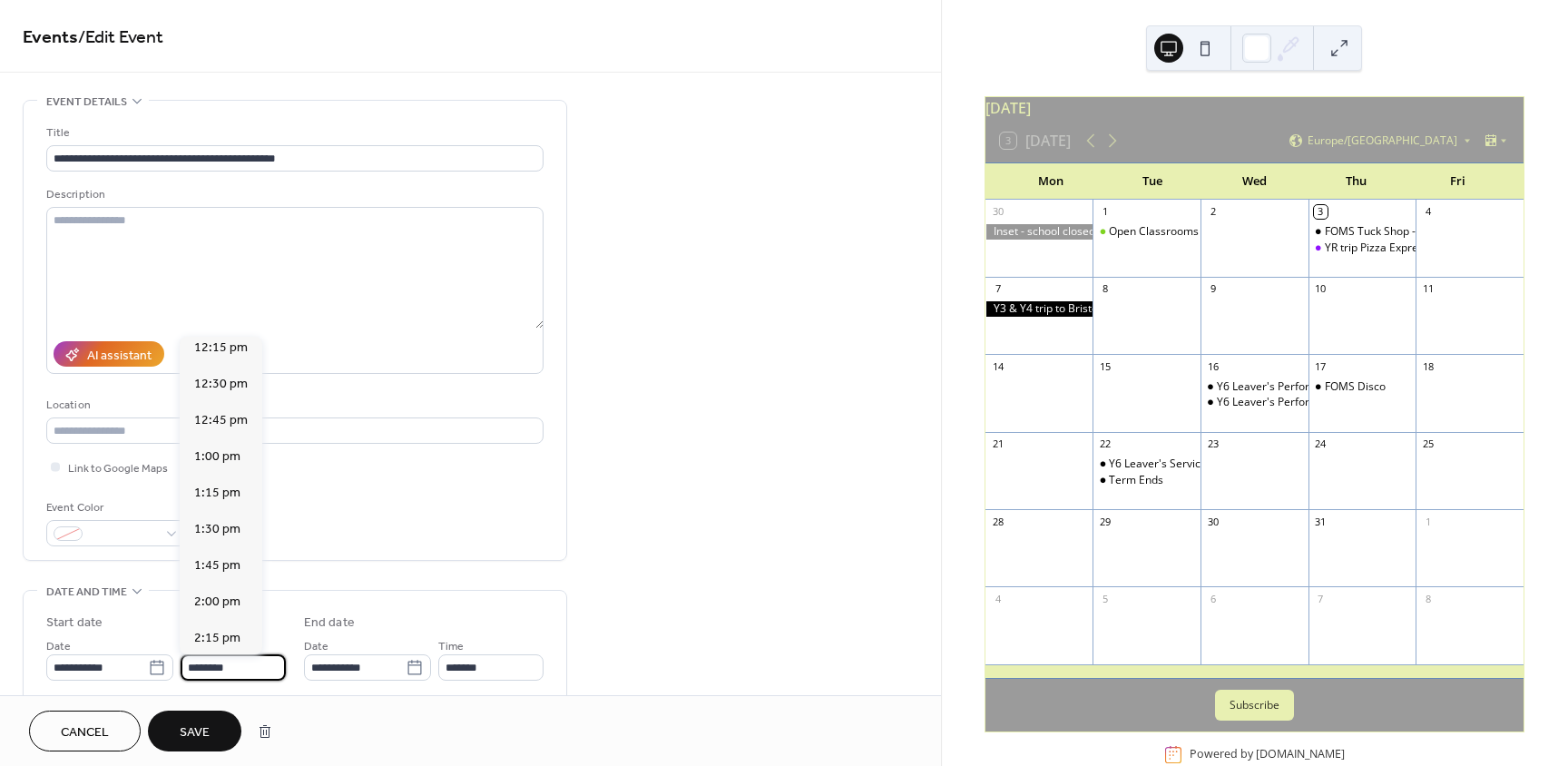 click on "********" at bounding box center [233, 667] 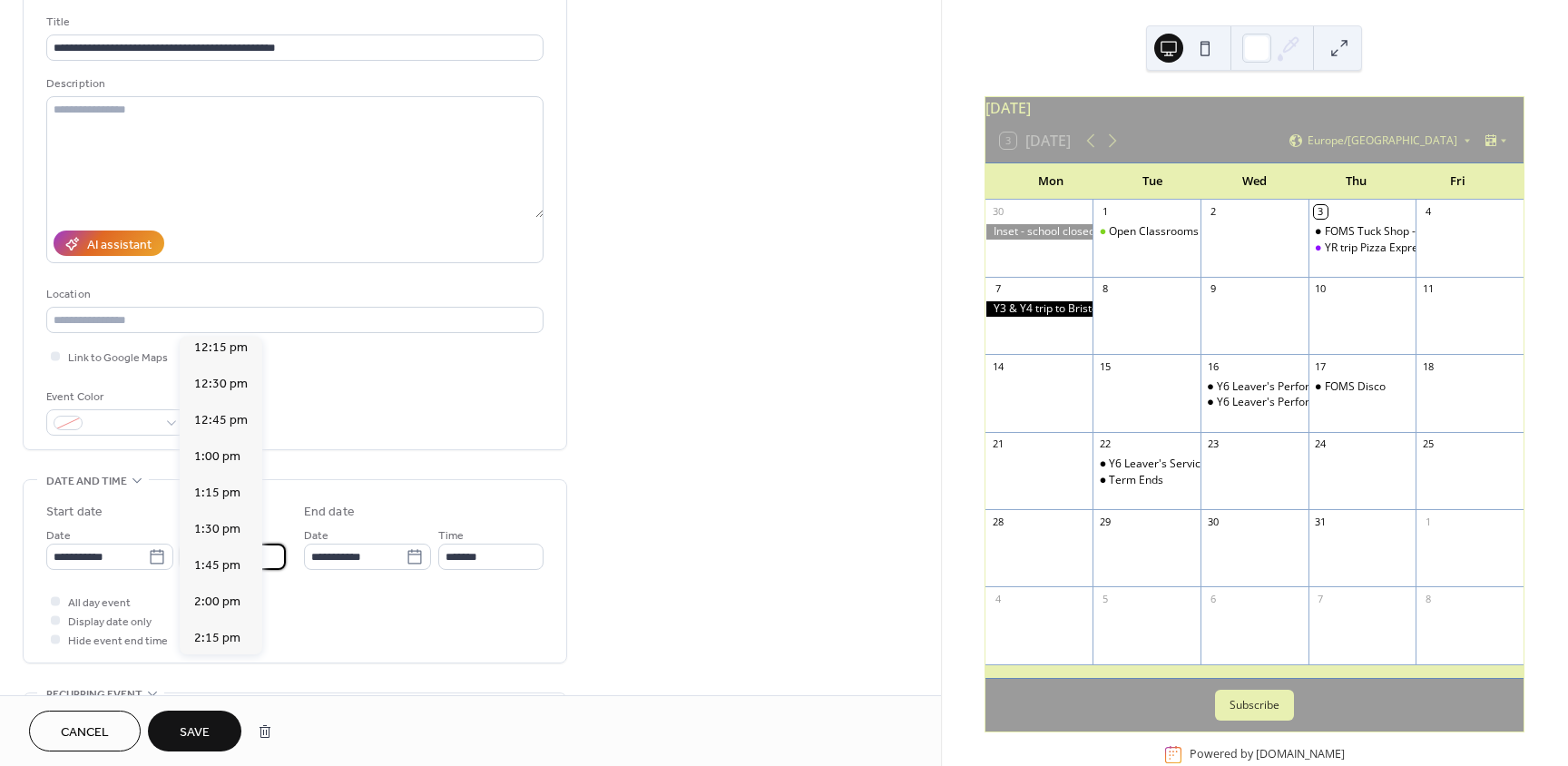 scroll, scrollTop: 363, scrollLeft: 0, axis: vertical 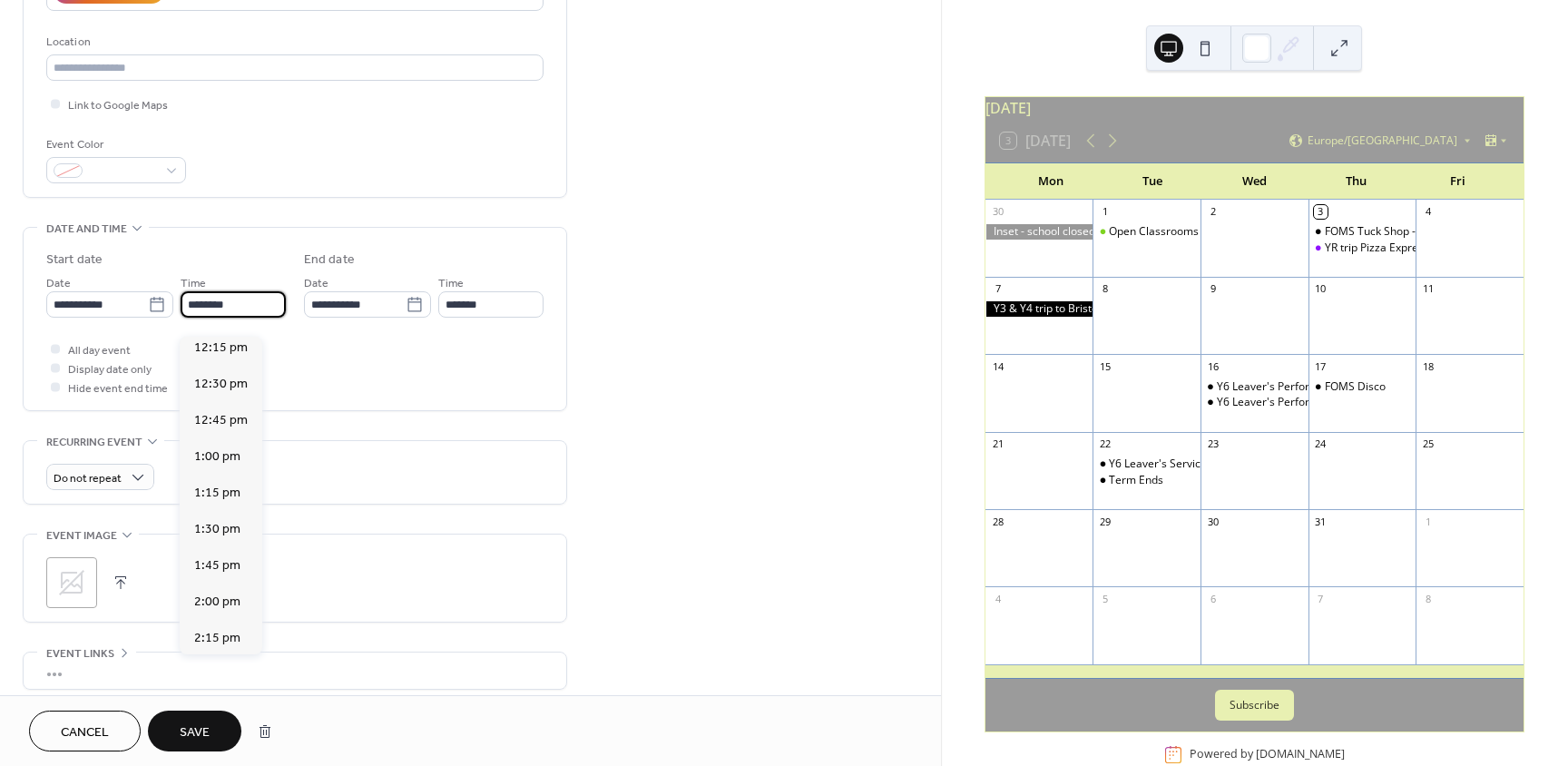 click on "**********" at bounding box center [470, 290] 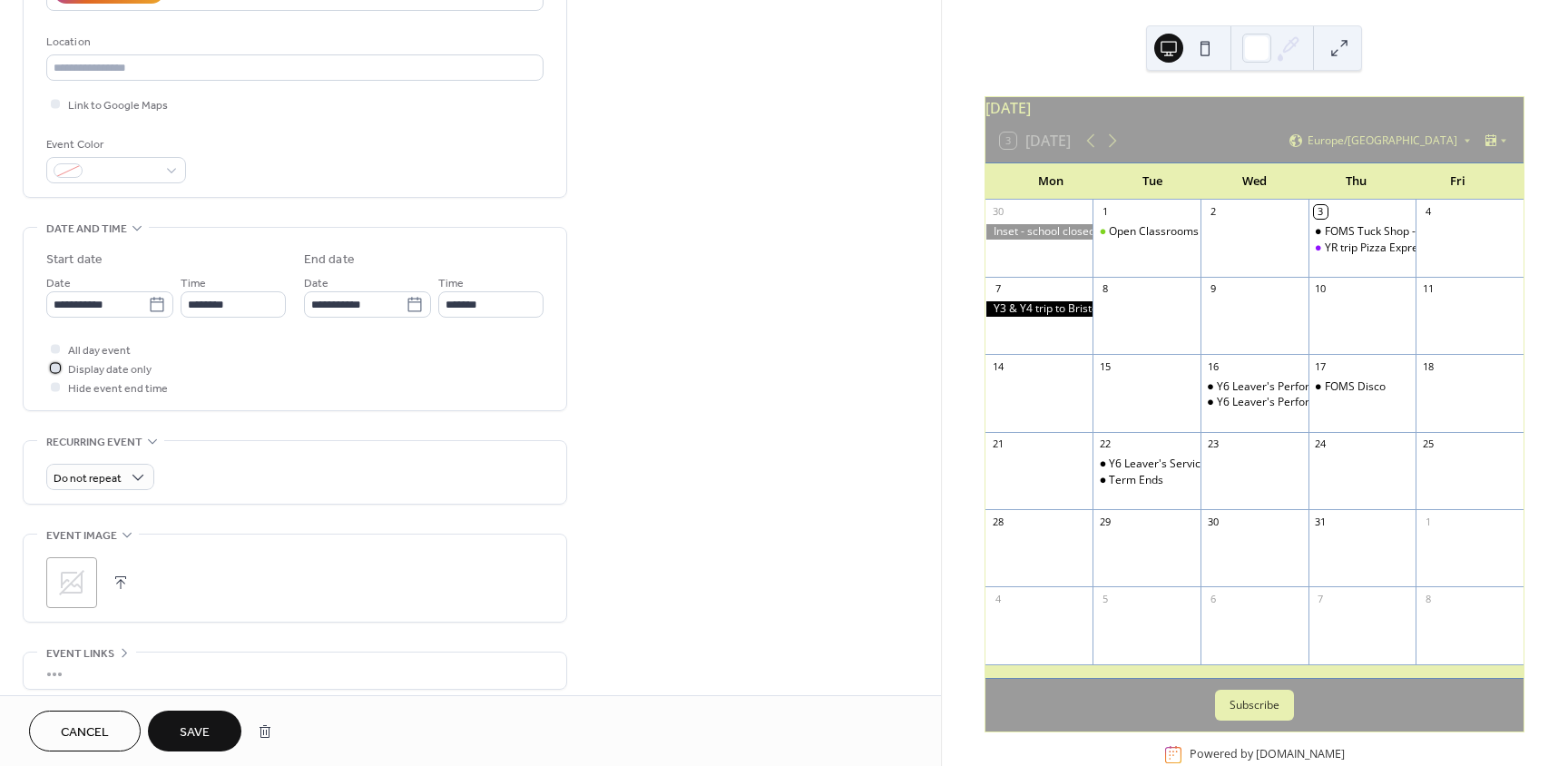 click at bounding box center (55, 368) 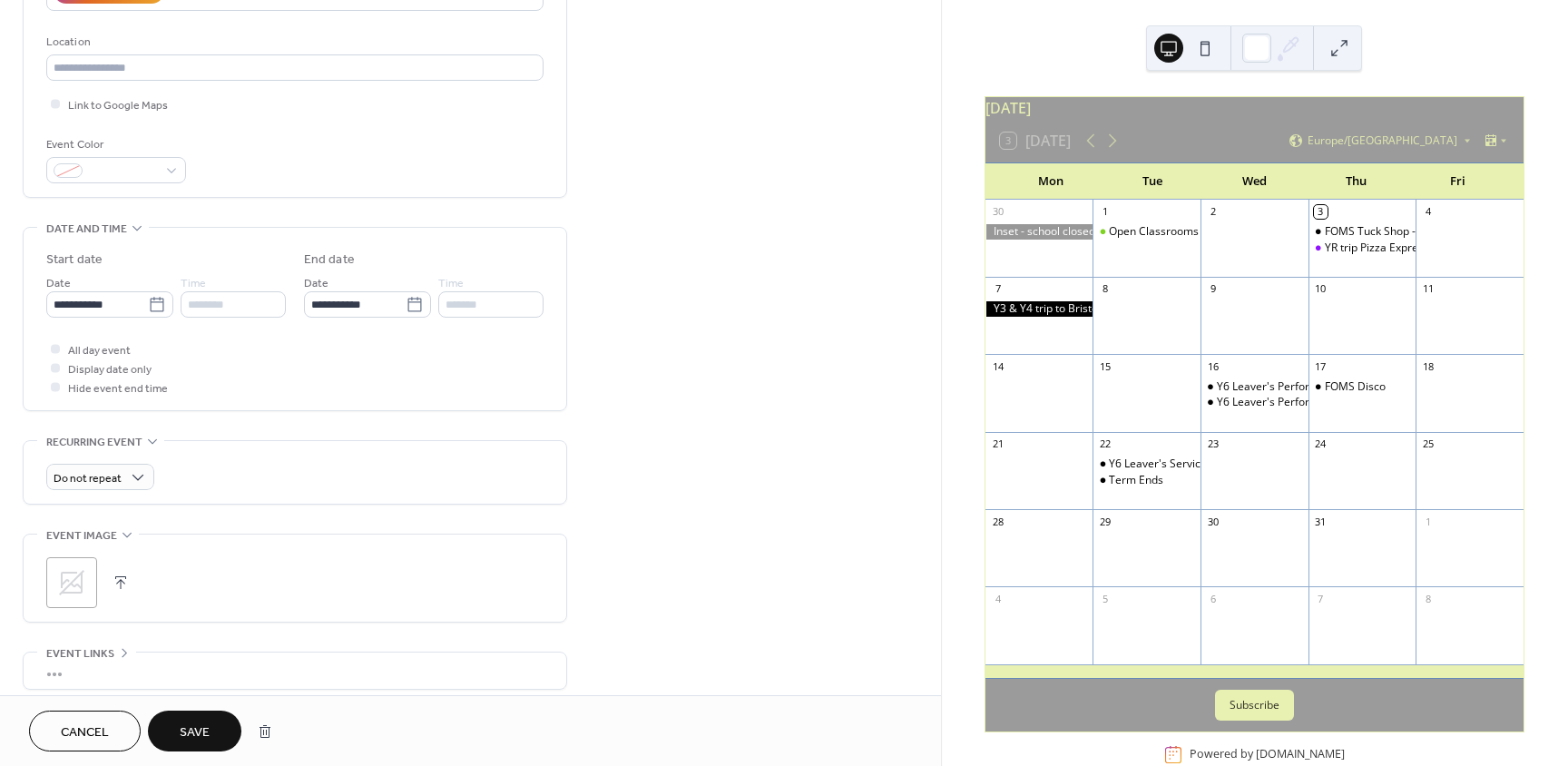 click on "Save" at bounding box center [194, 732] 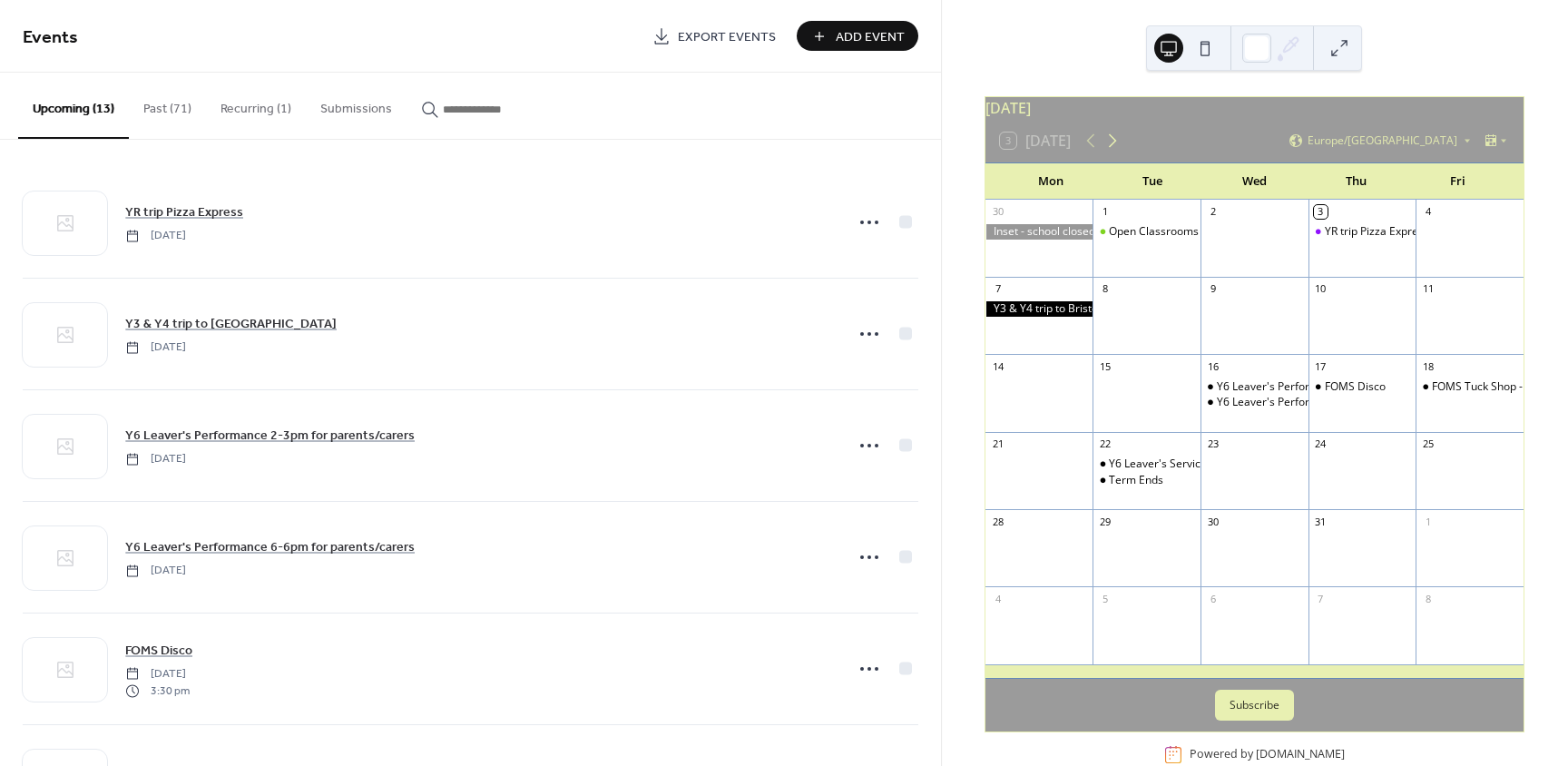 click 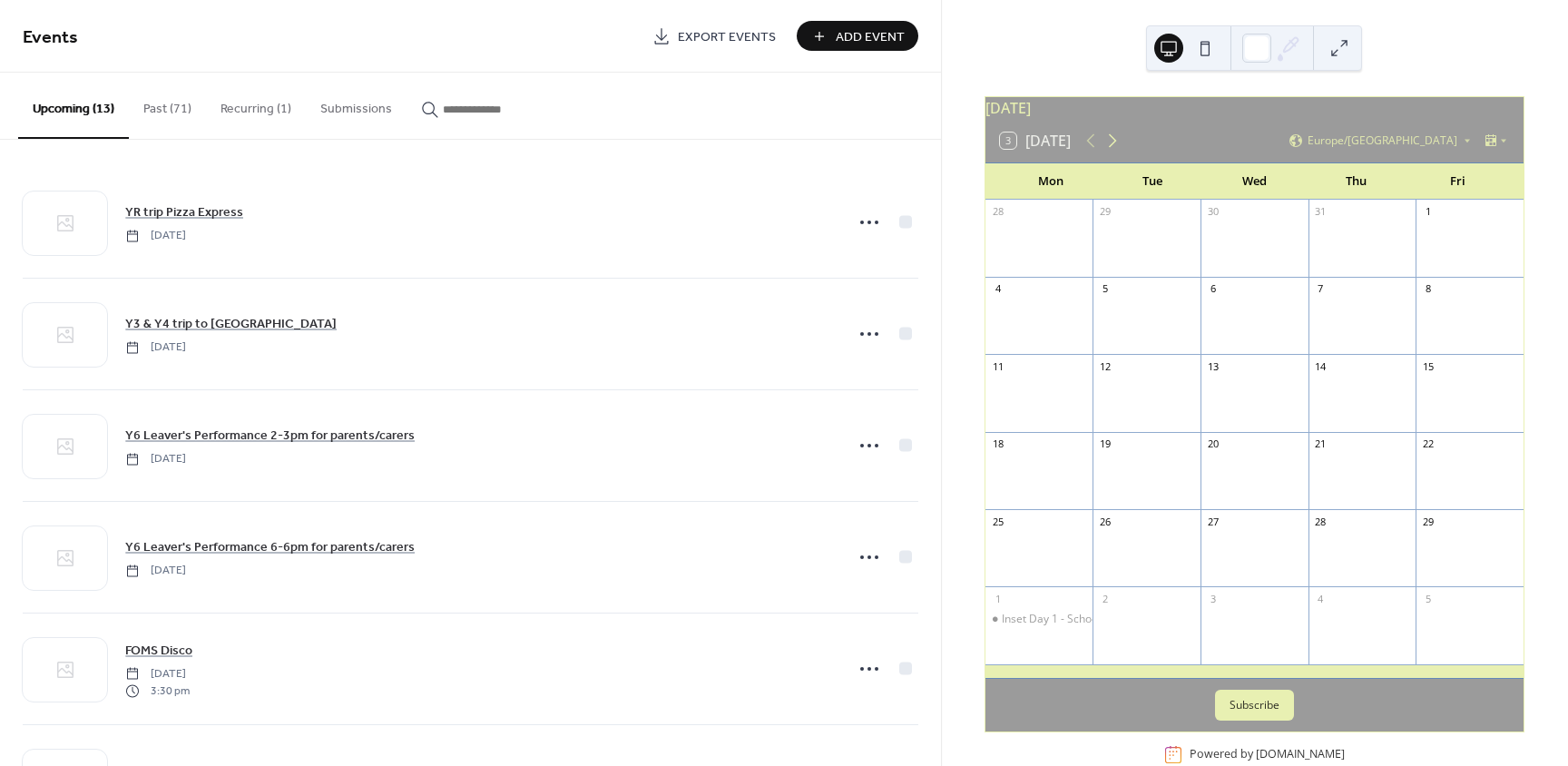 click 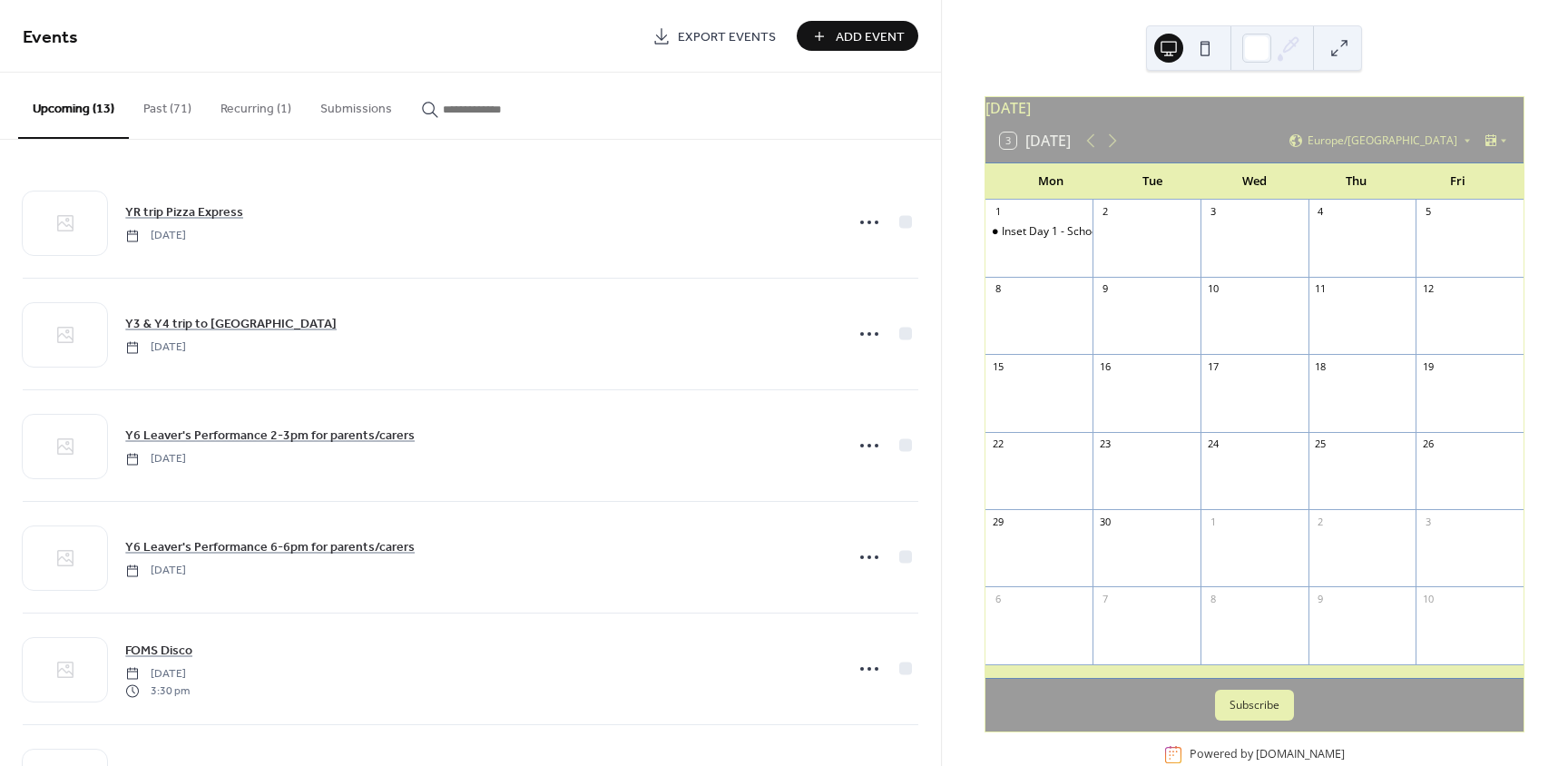 click at bounding box center [1146, 247] 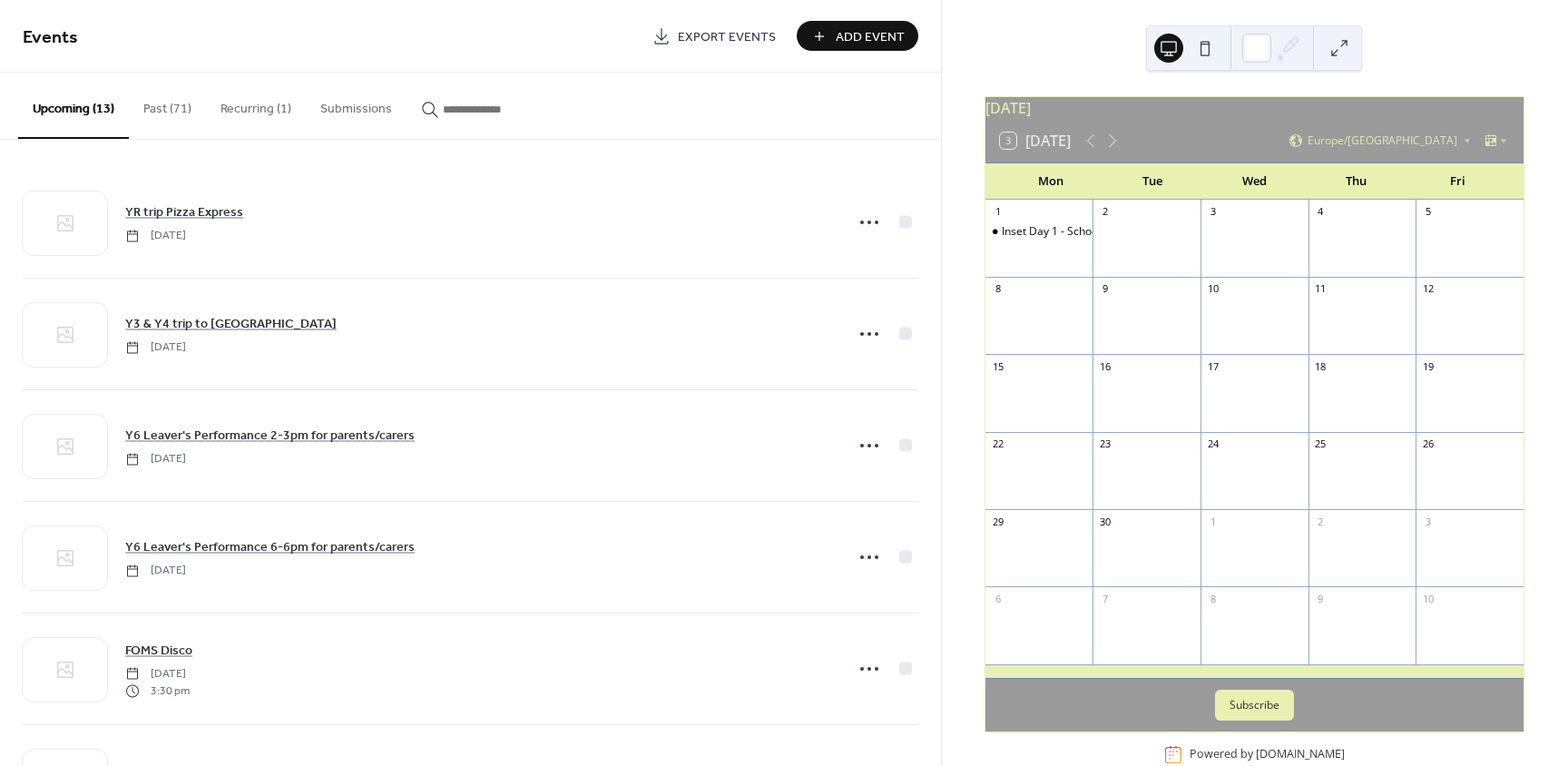 click on "Add Event" at bounding box center [870, 37] 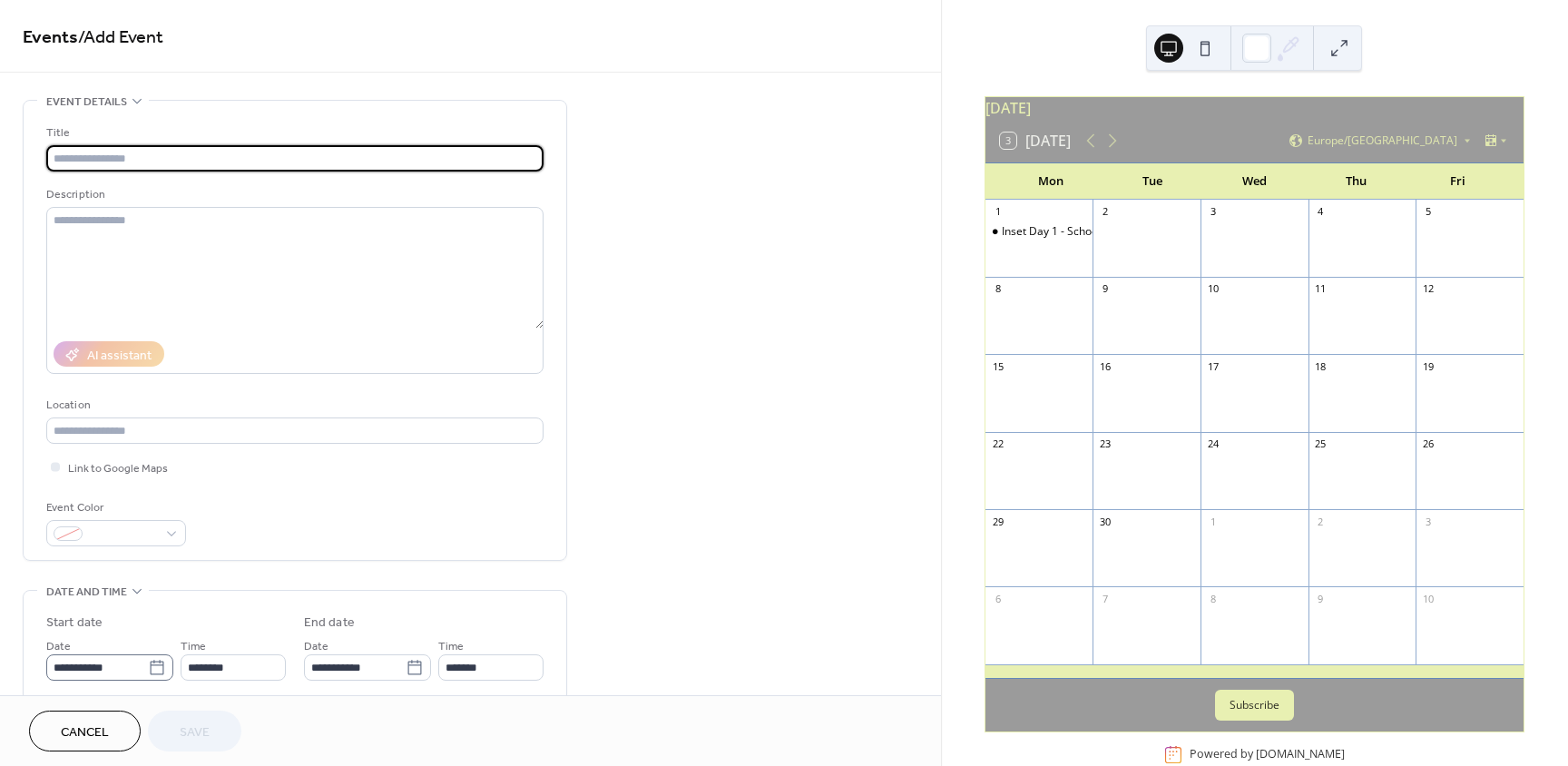 click 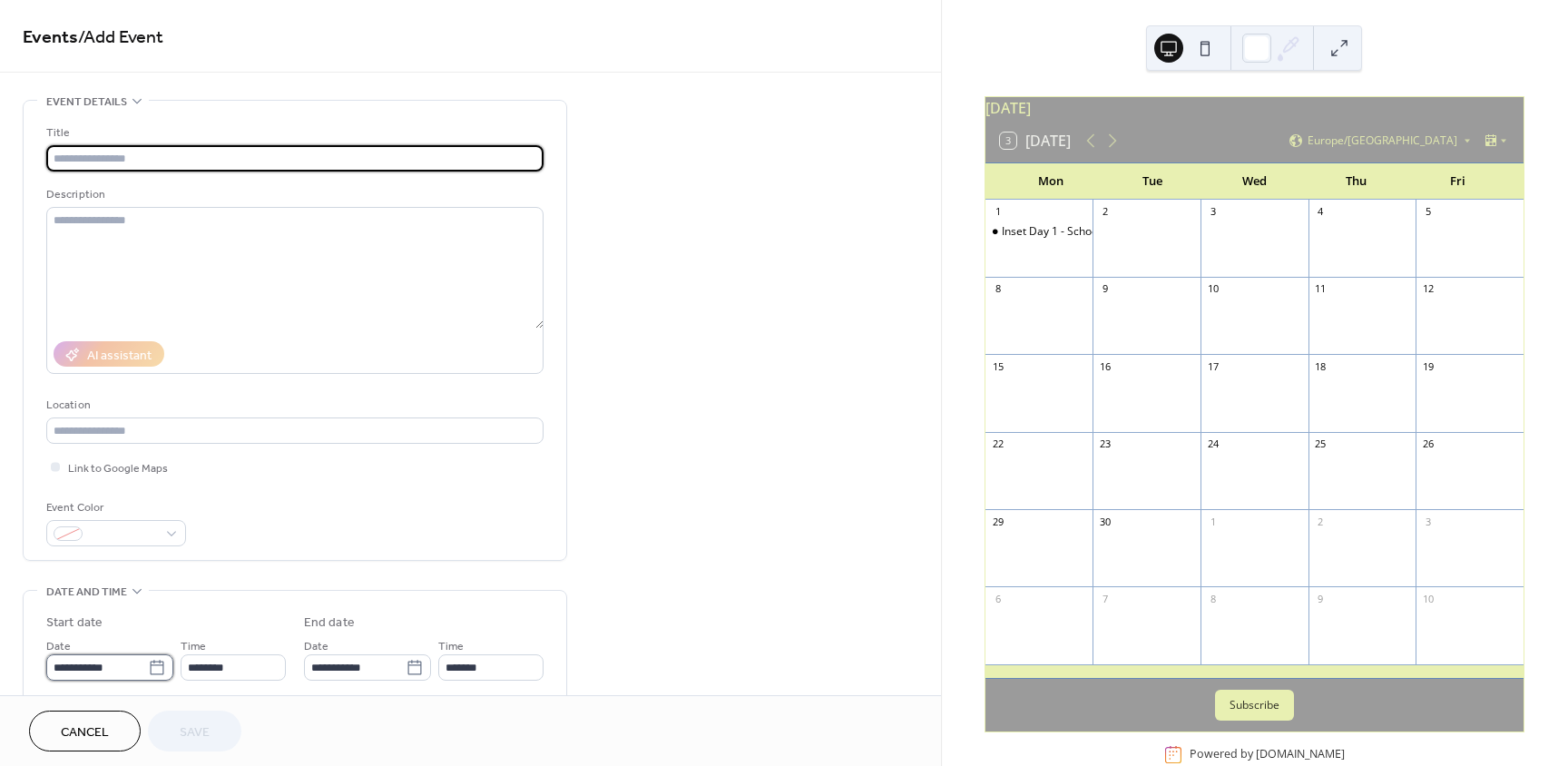 click on "**********" at bounding box center [97, 667] 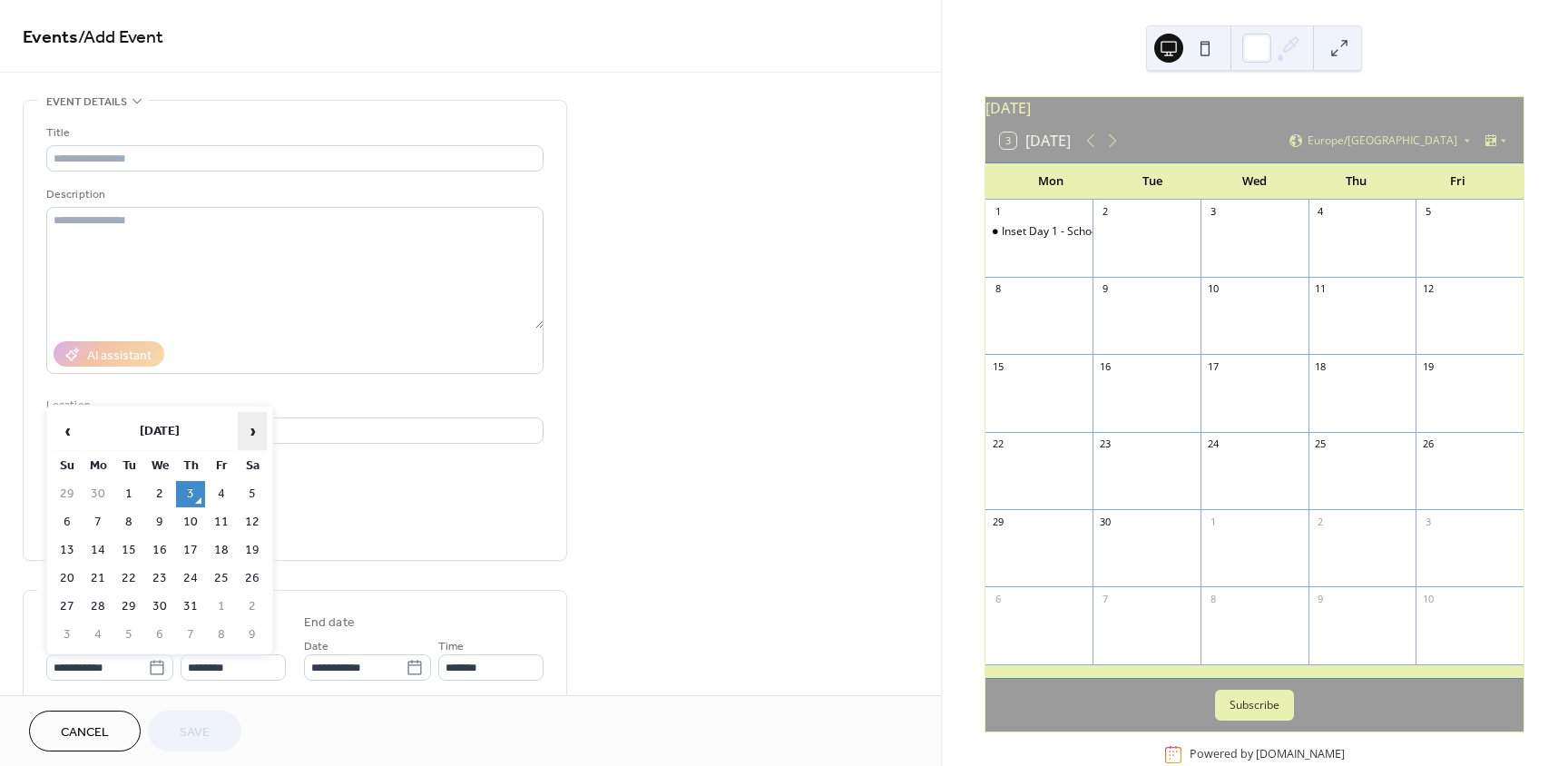 click on "›" at bounding box center (252, 431) 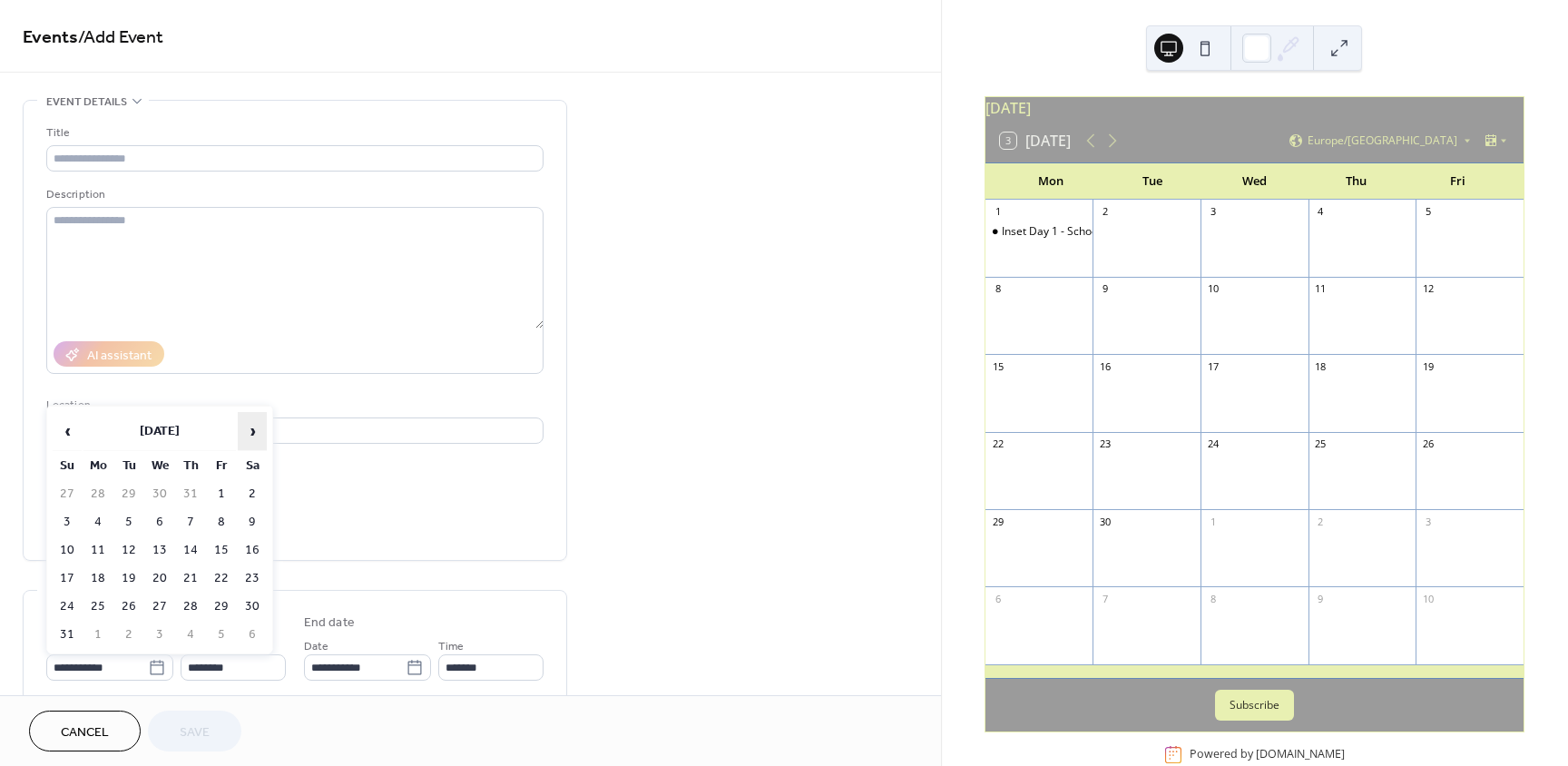 click on "›" at bounding box center [252, 431] 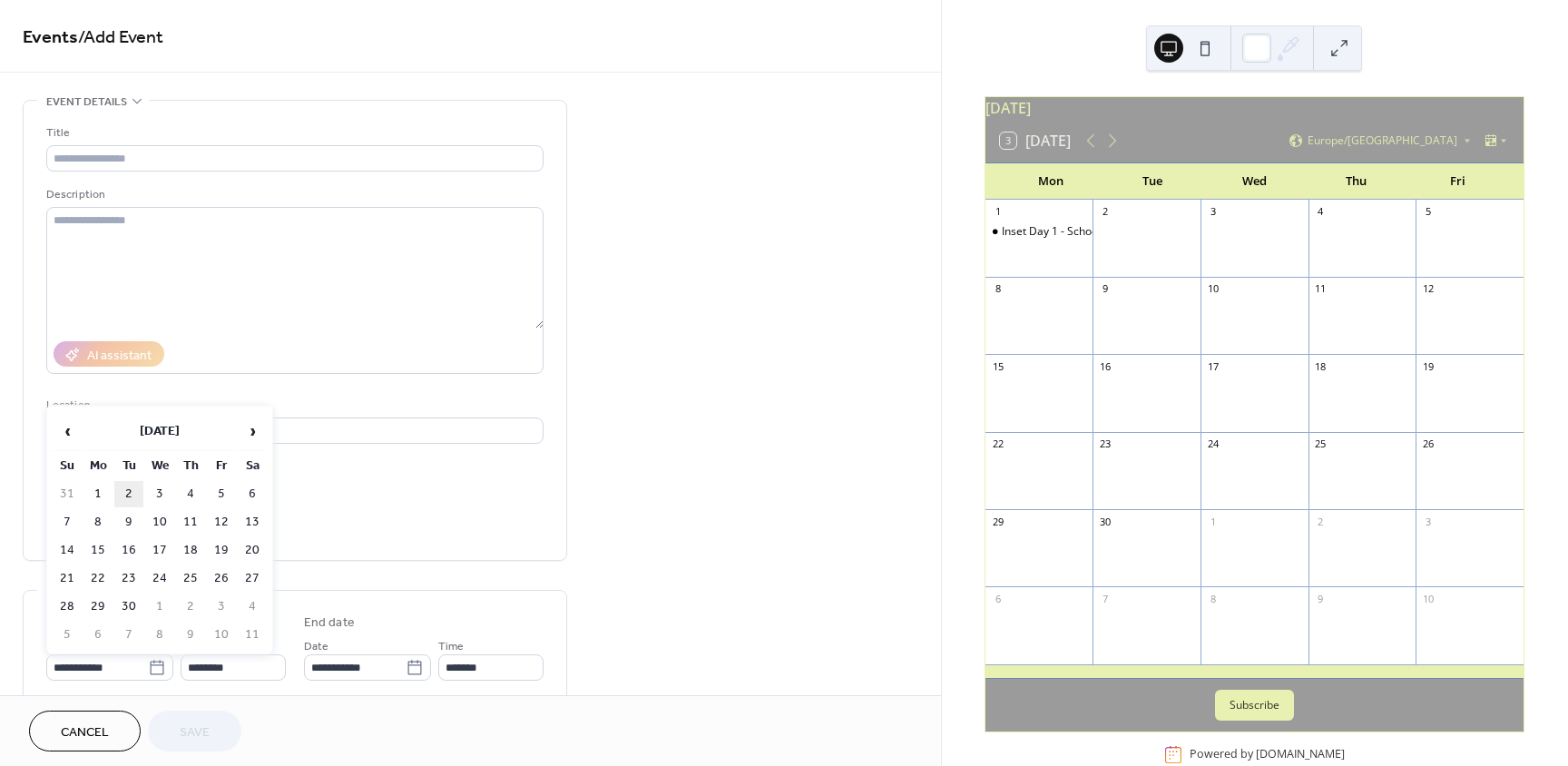 click on "2" at bounding box center (129, 494) 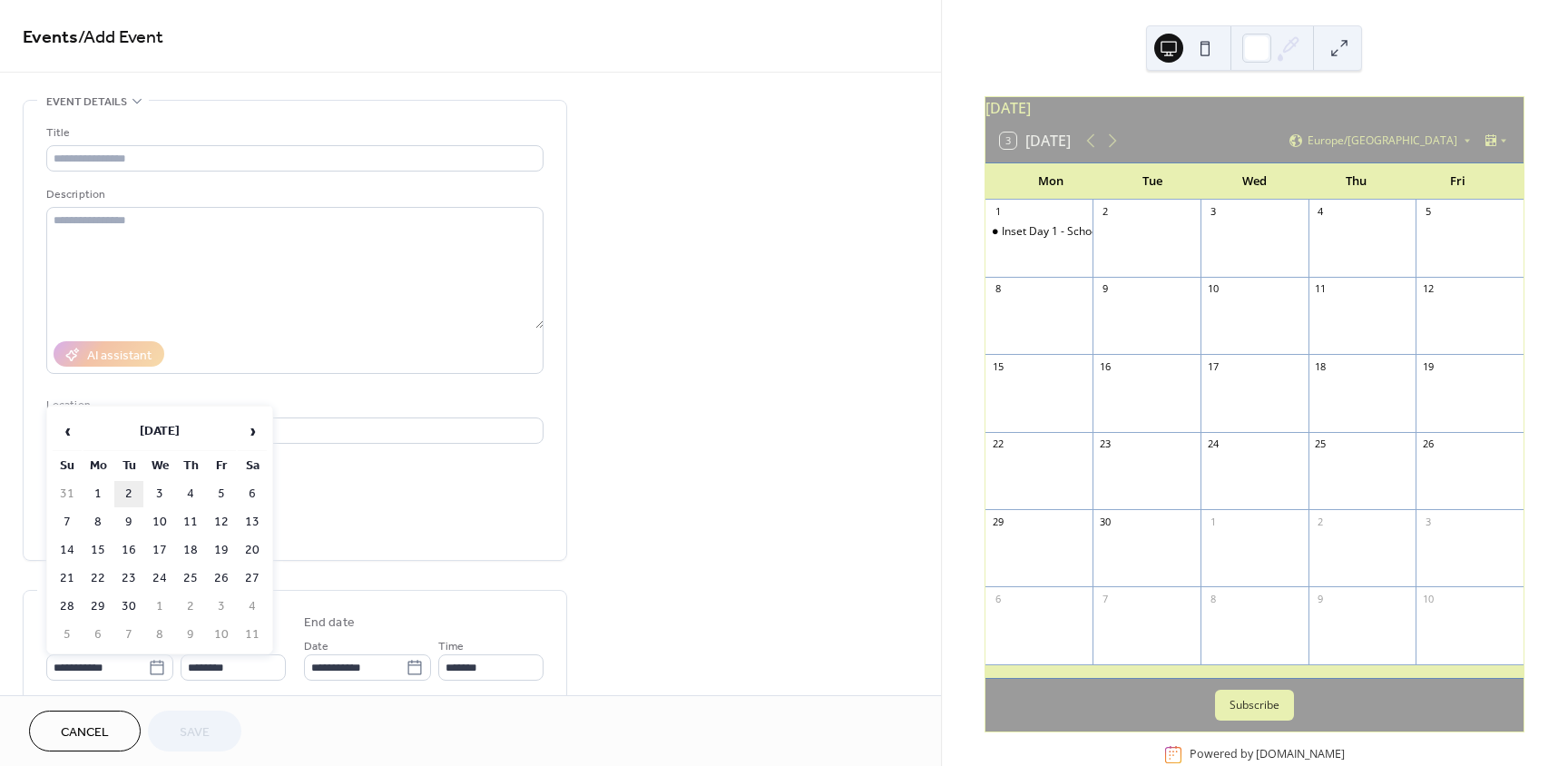 type on "**********" 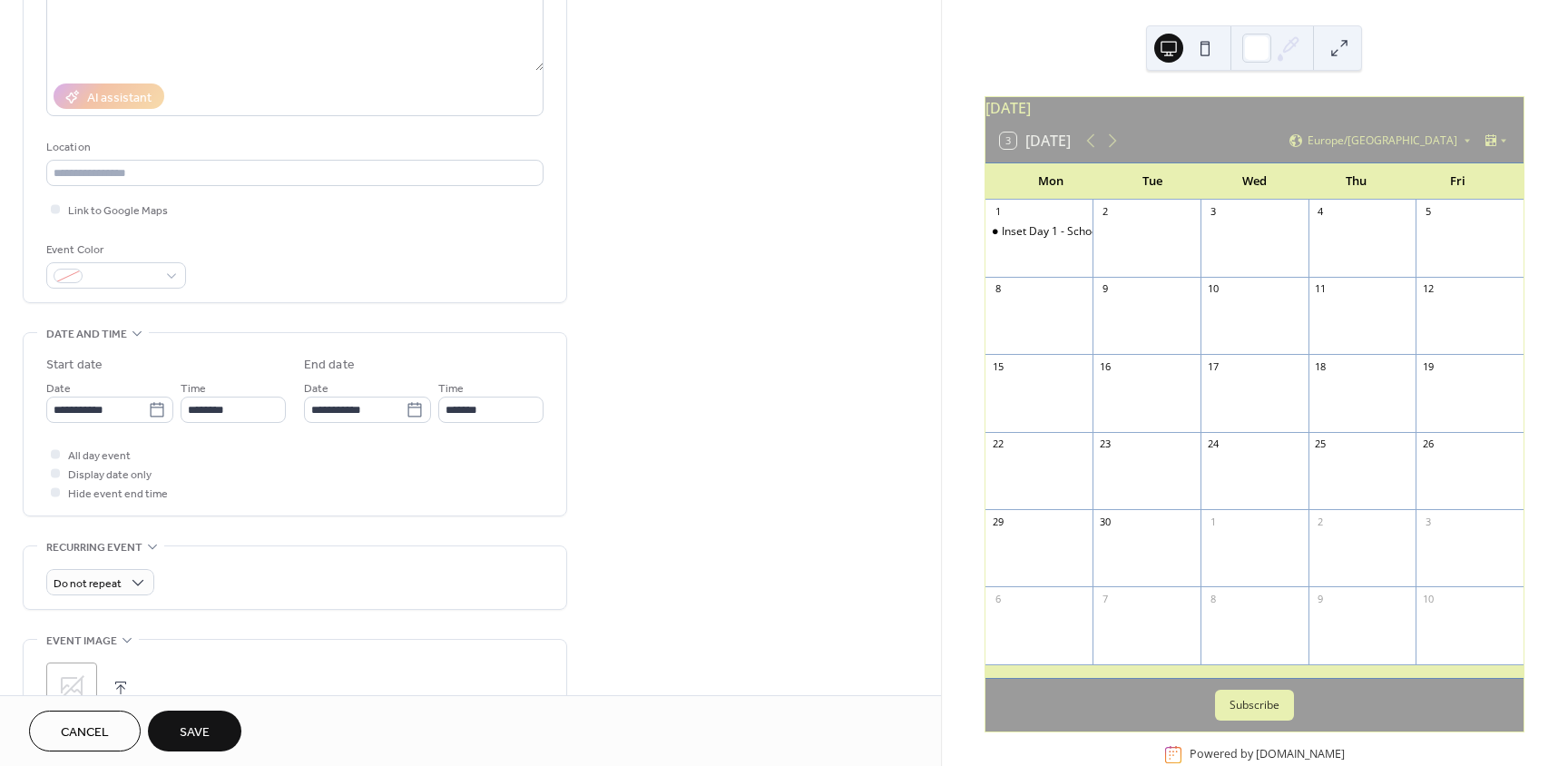 scroll, scrollTop: 363, scrollLeft: 0, axis: vertical 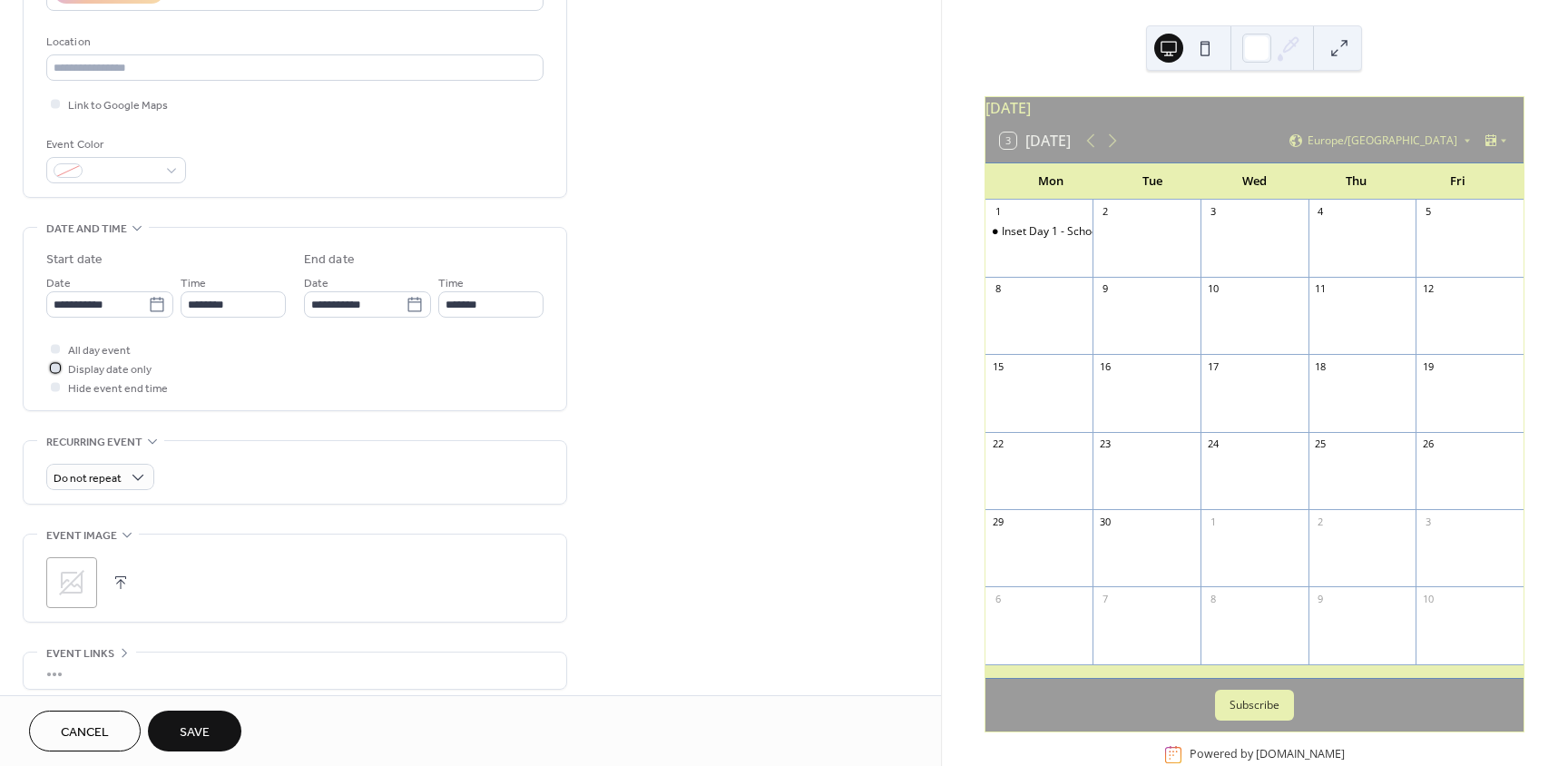 click on "Display date only" at bounding box center (110, 369) 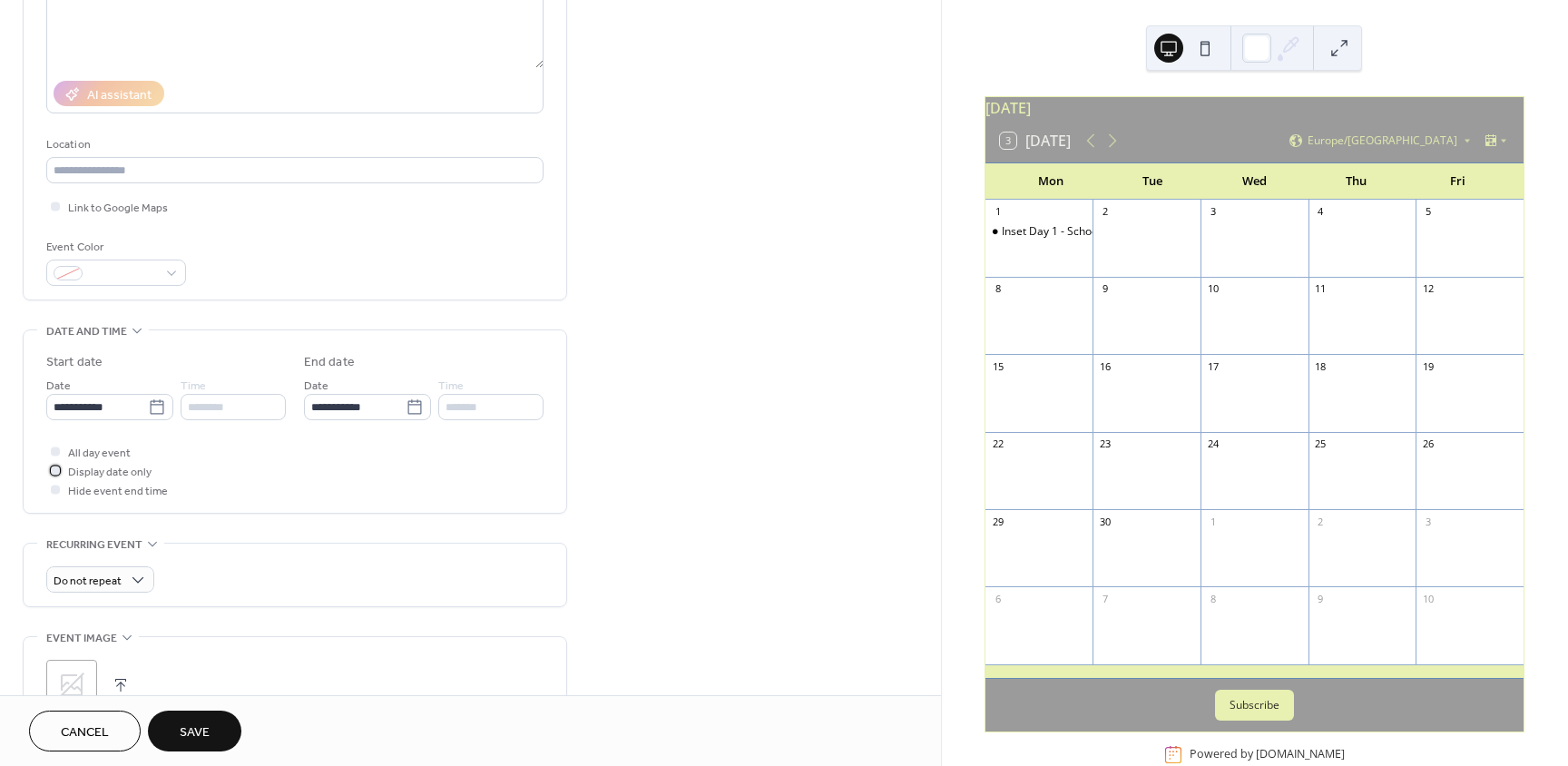 scroll, scrollTop: 0, scrollLeft: 0, axis: both 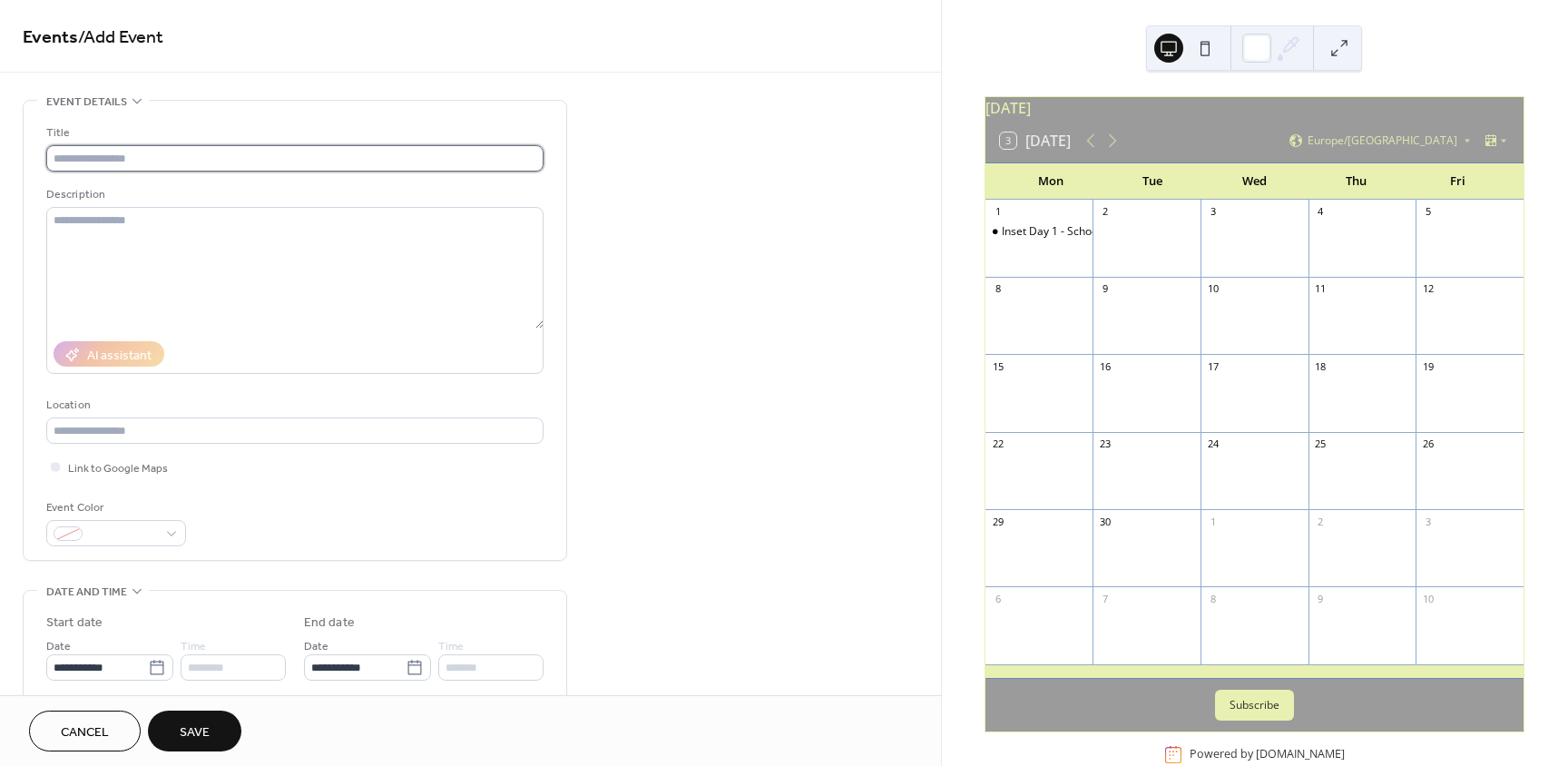 click at bounding box center [295, 158] 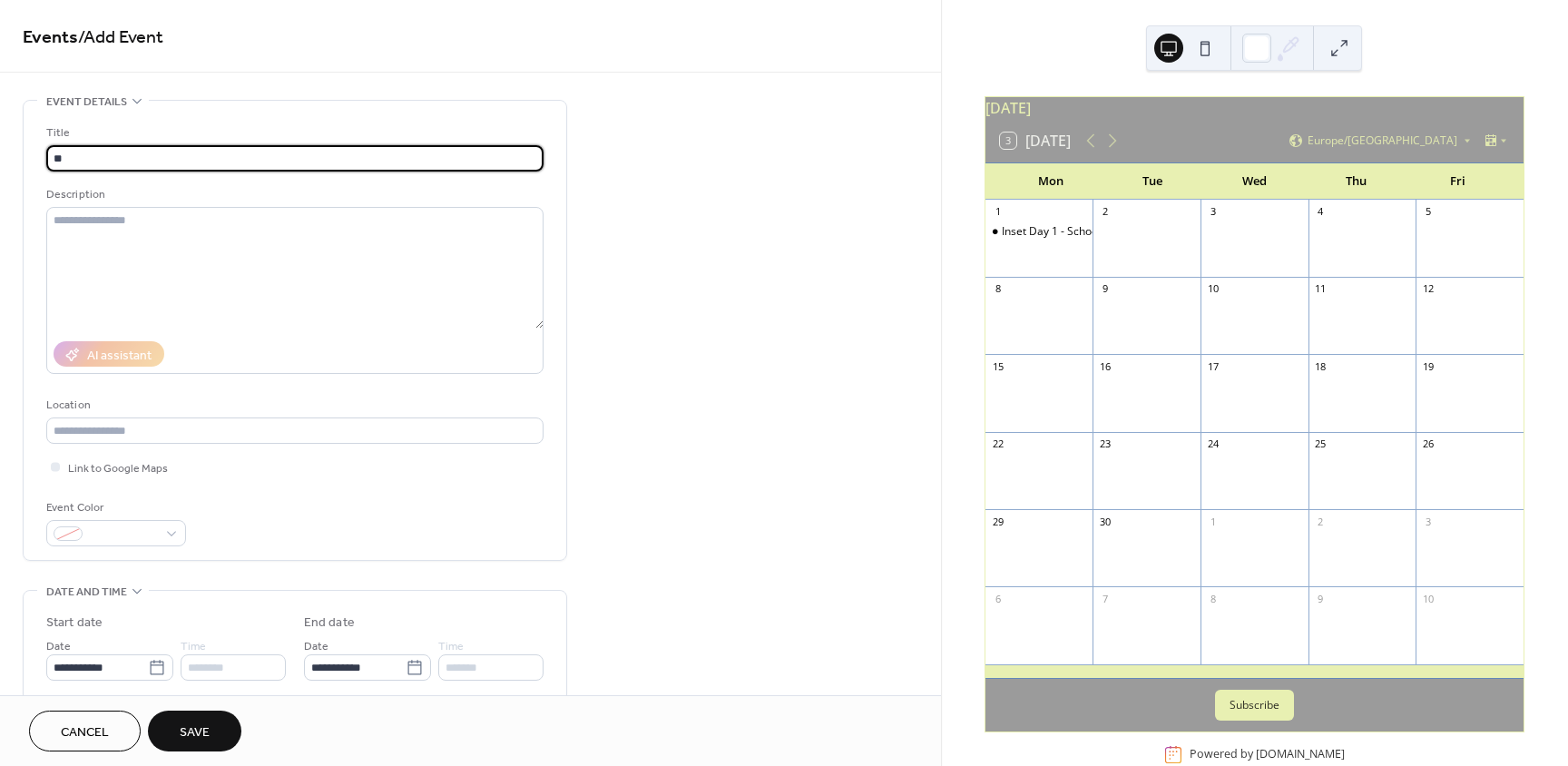type on "*" 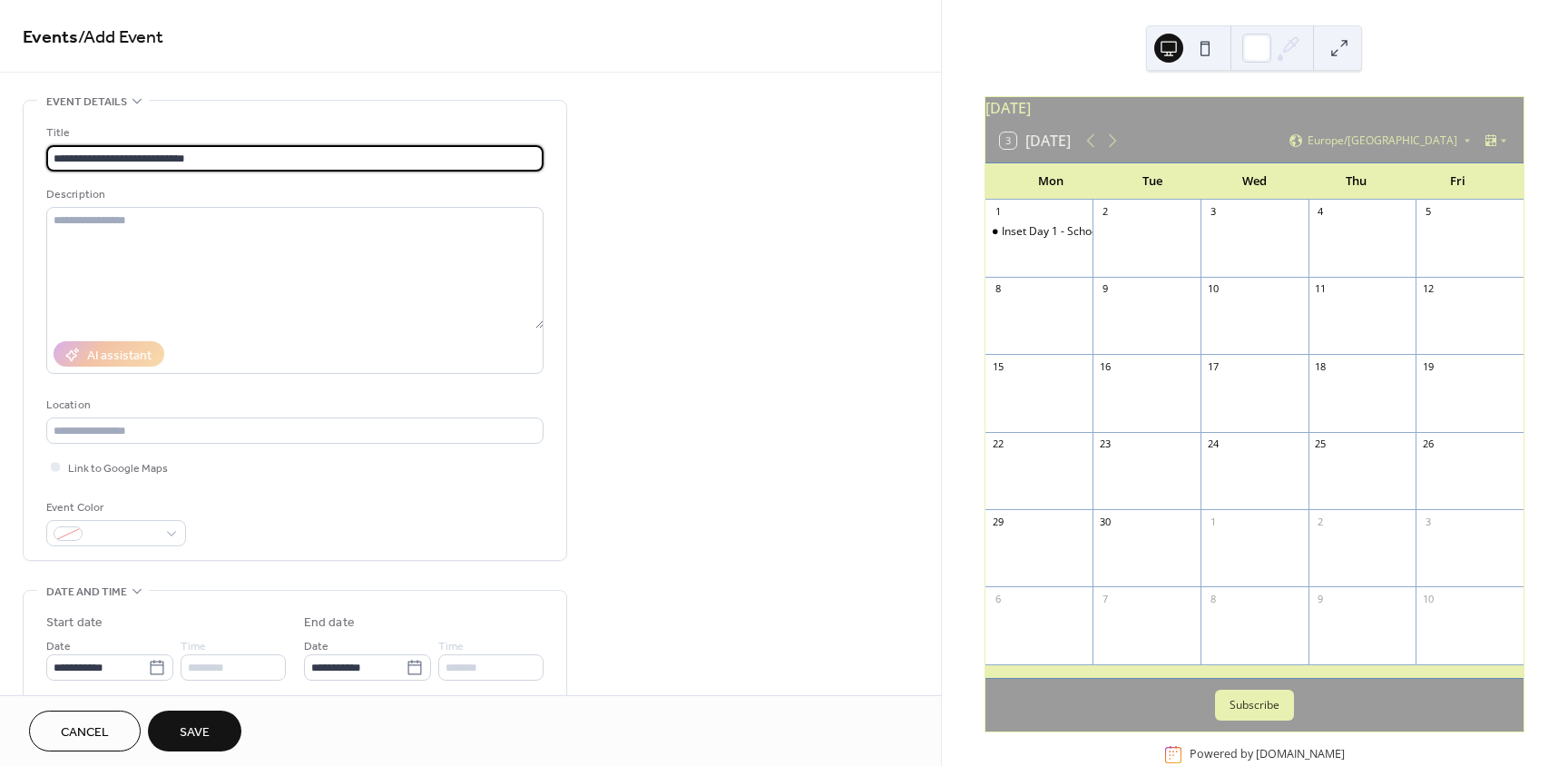 type on "**********" 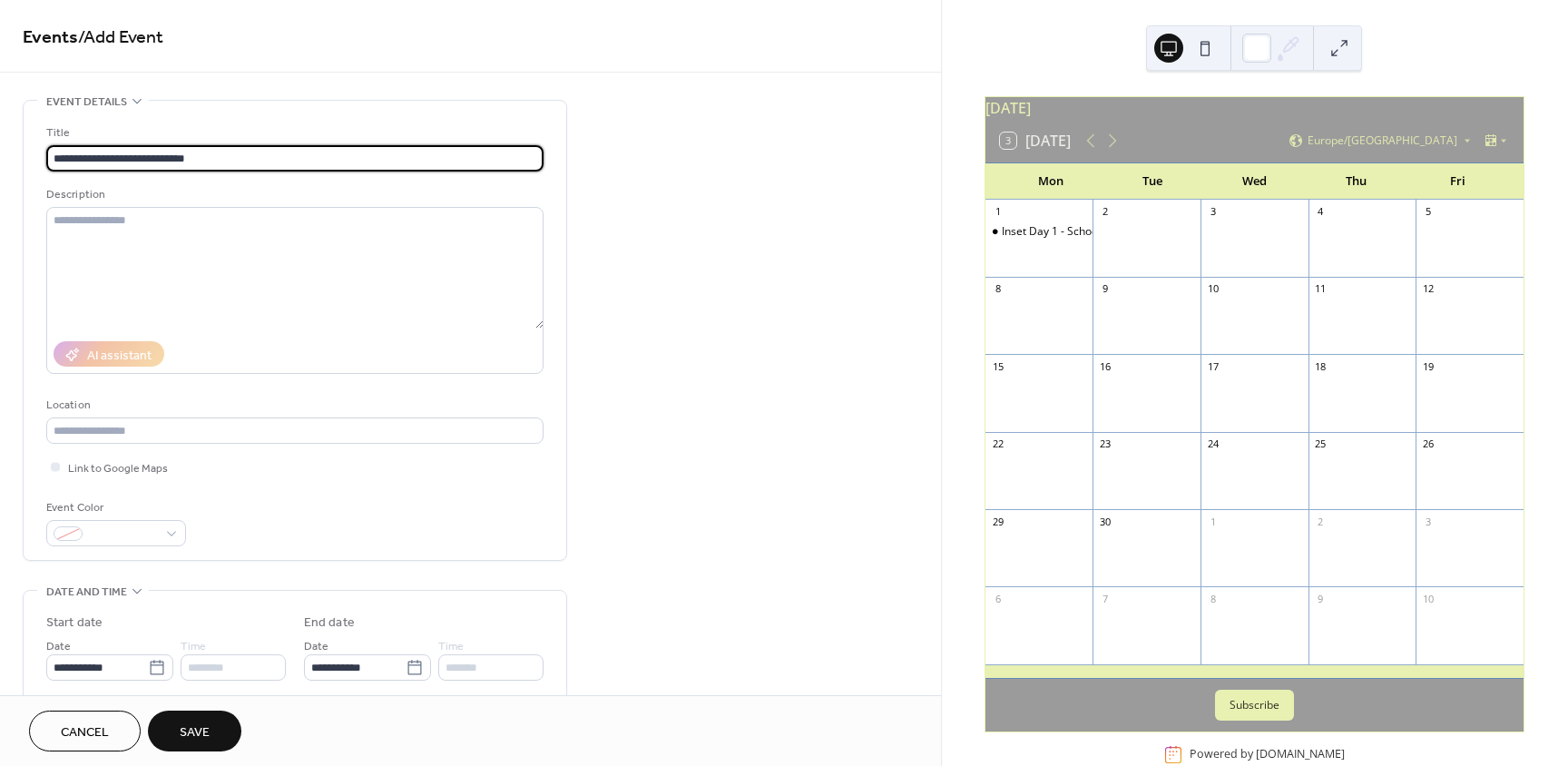 click on "Save" at bounding box center [194, 732] 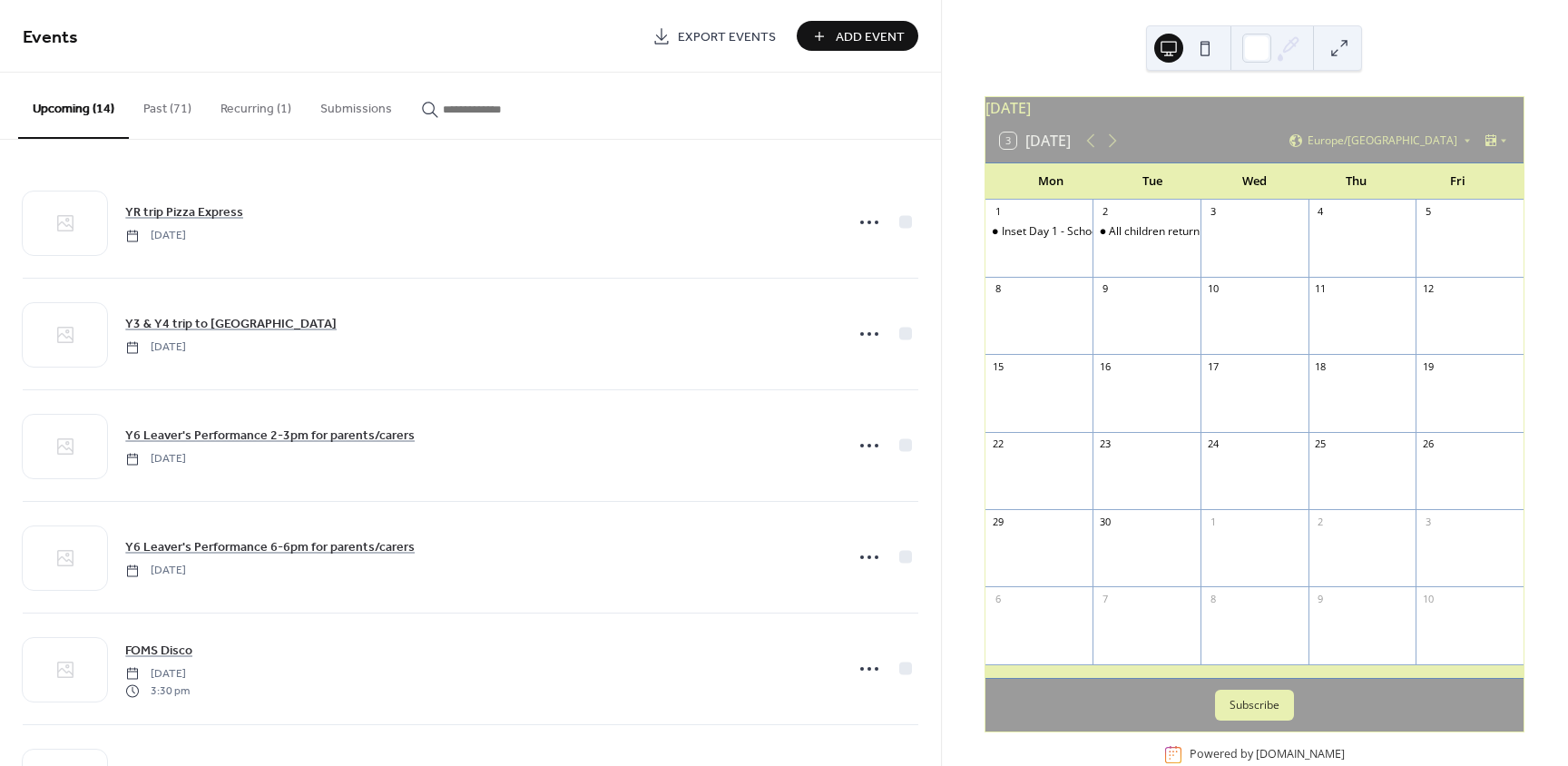 click on "Add Event" at bounding box center (870, 37) 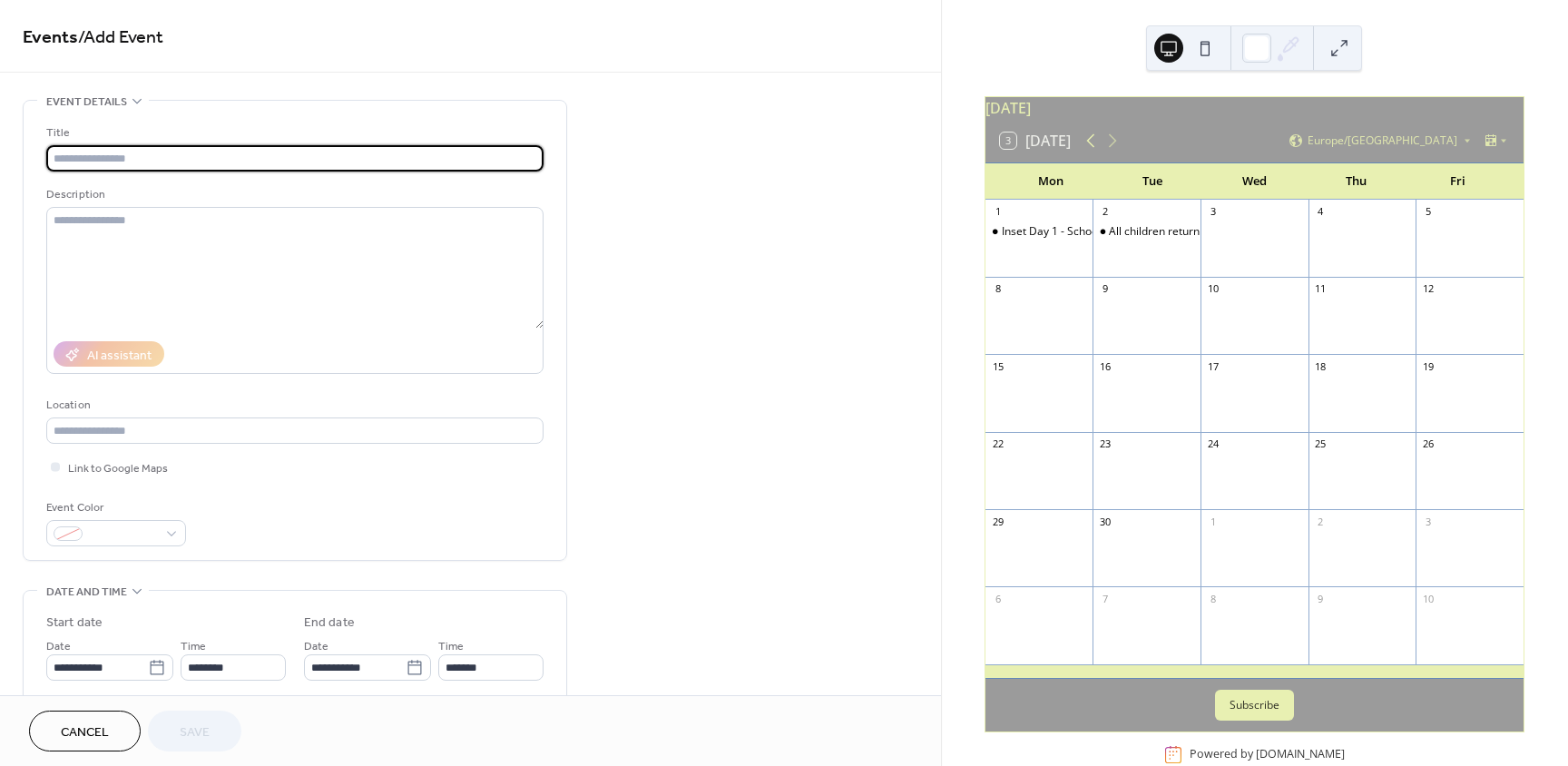 click 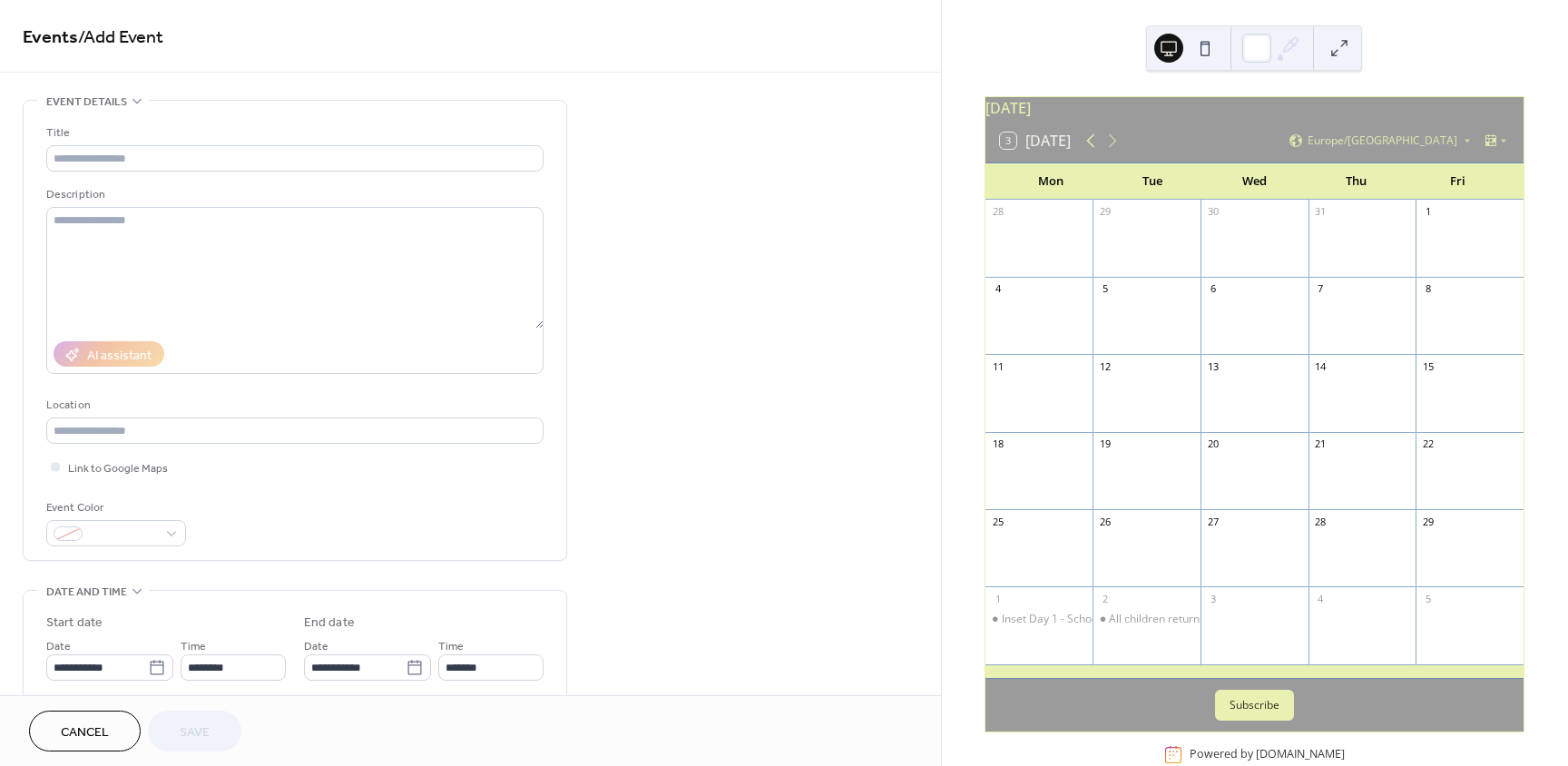 click 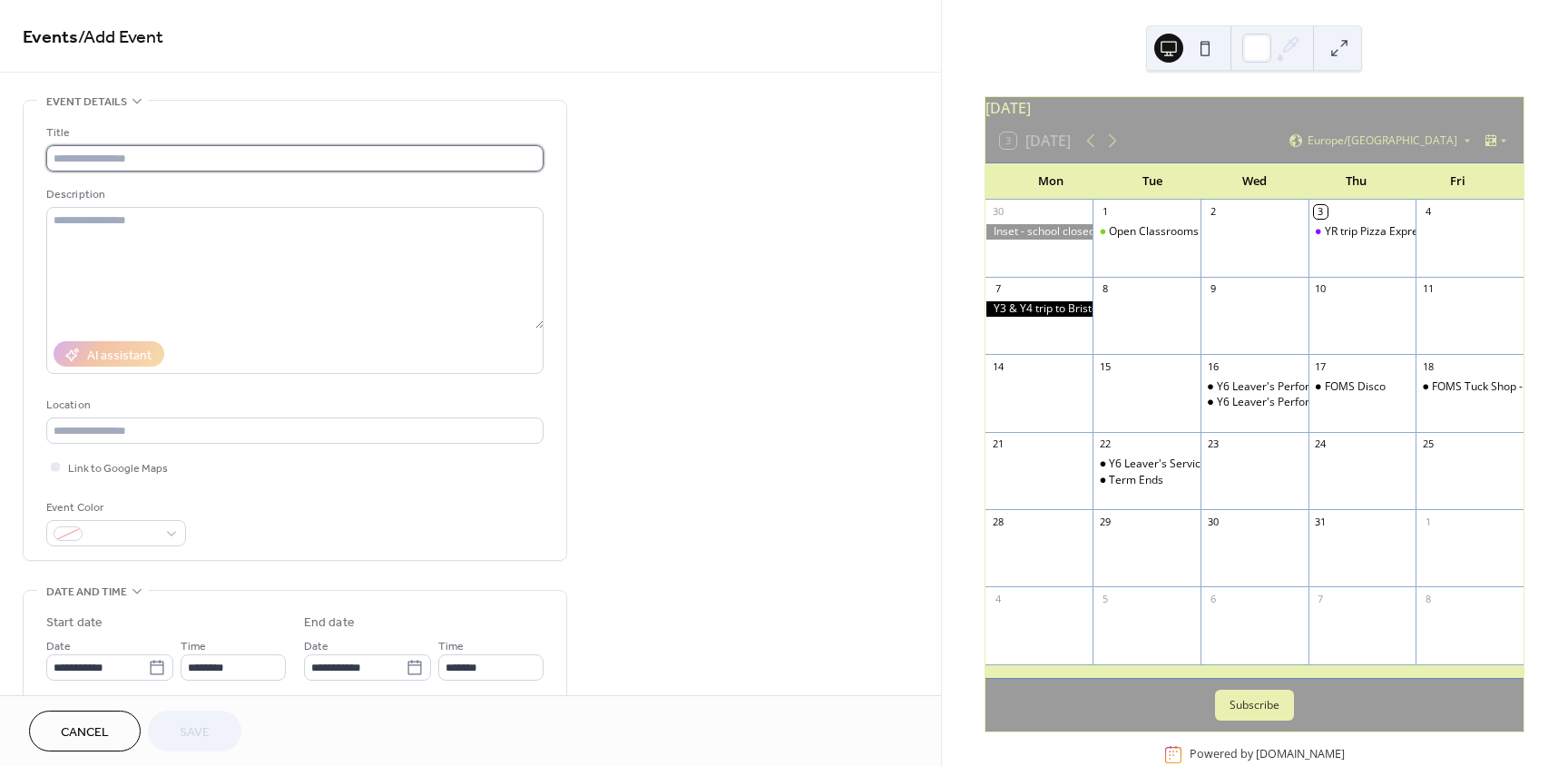 click at bounding box center [295, 158] 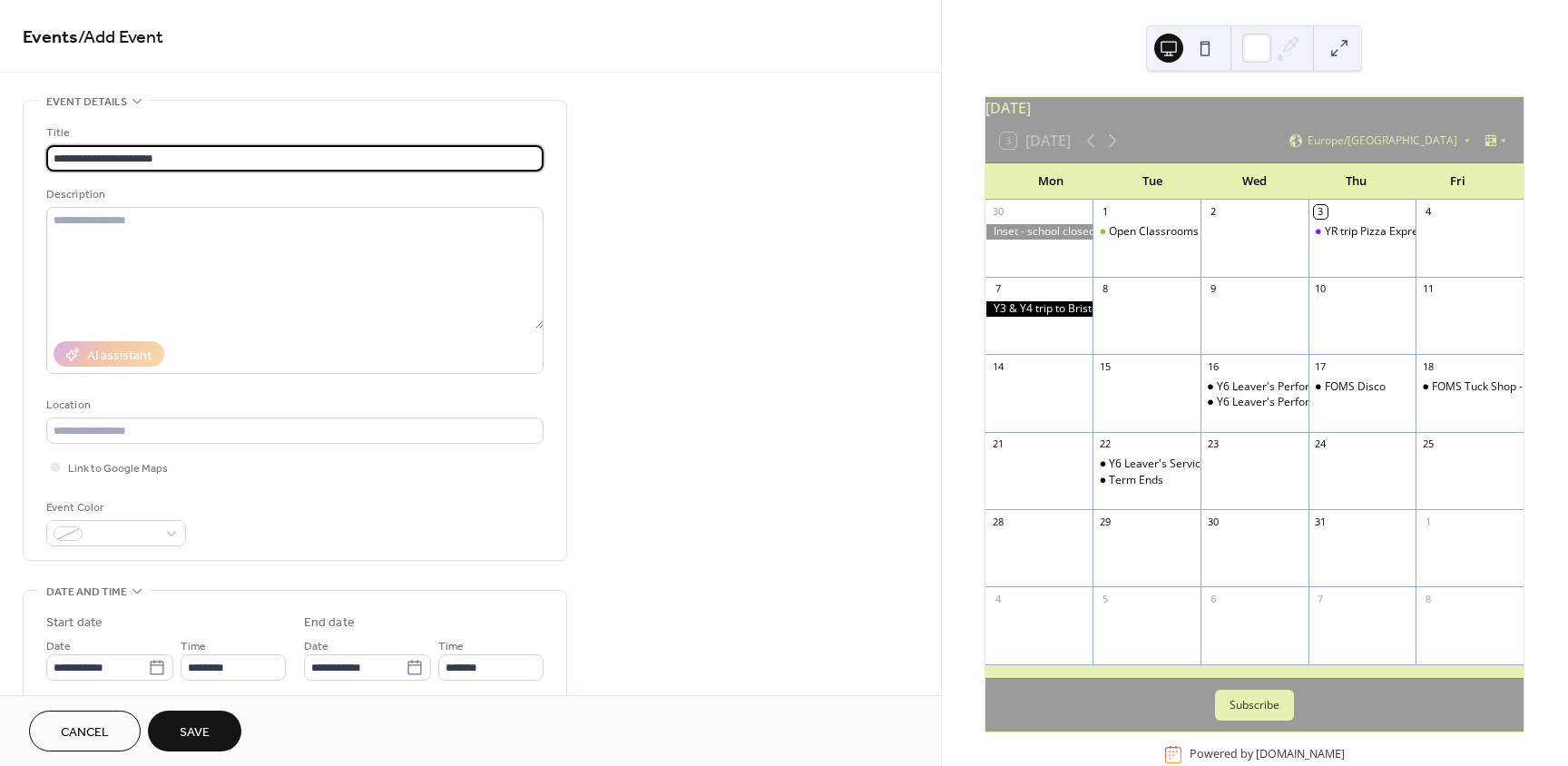 type on "**********" 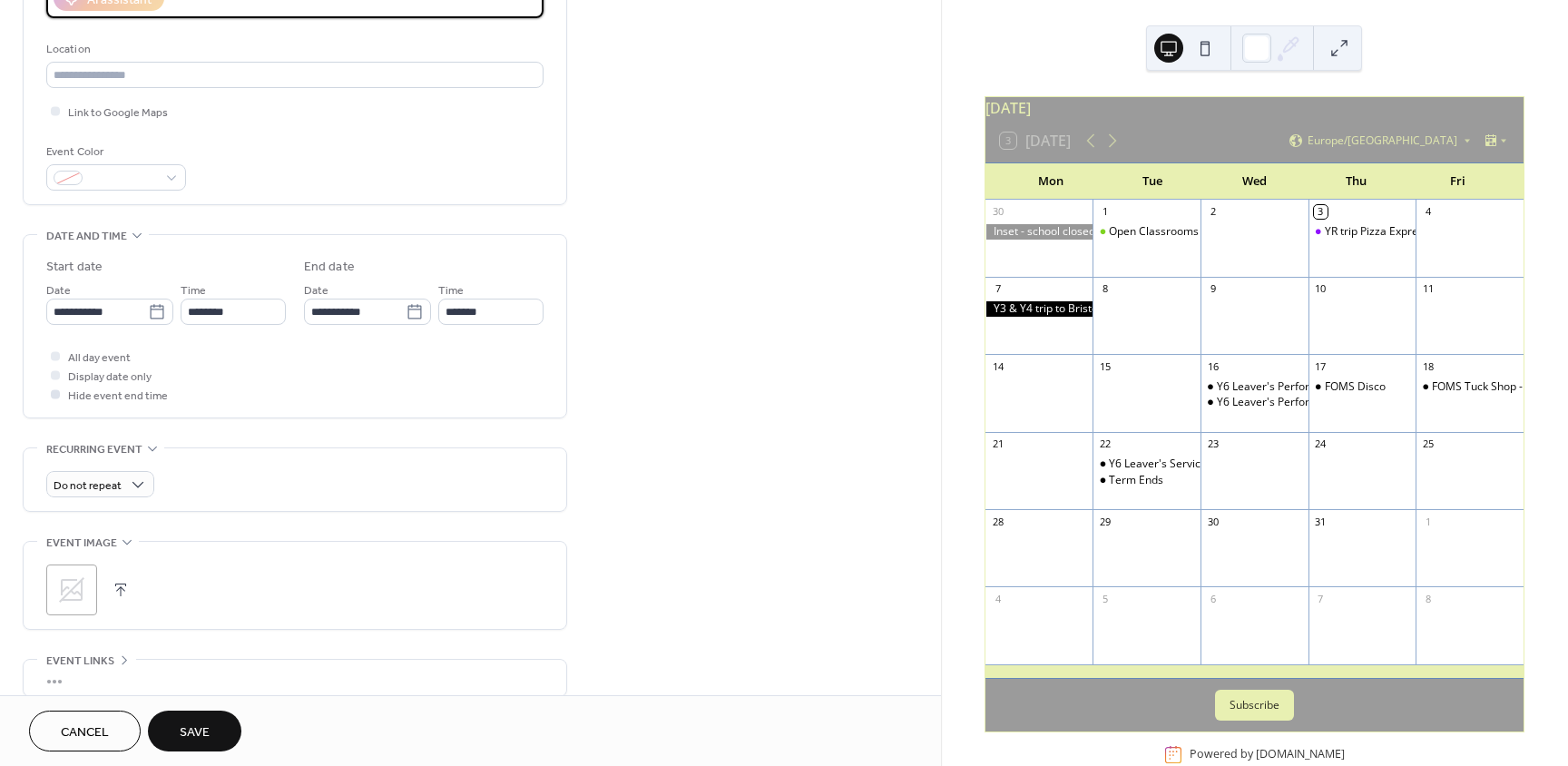 scroll, scrollTop: 363, scrollLeft: 0, axis: vertical 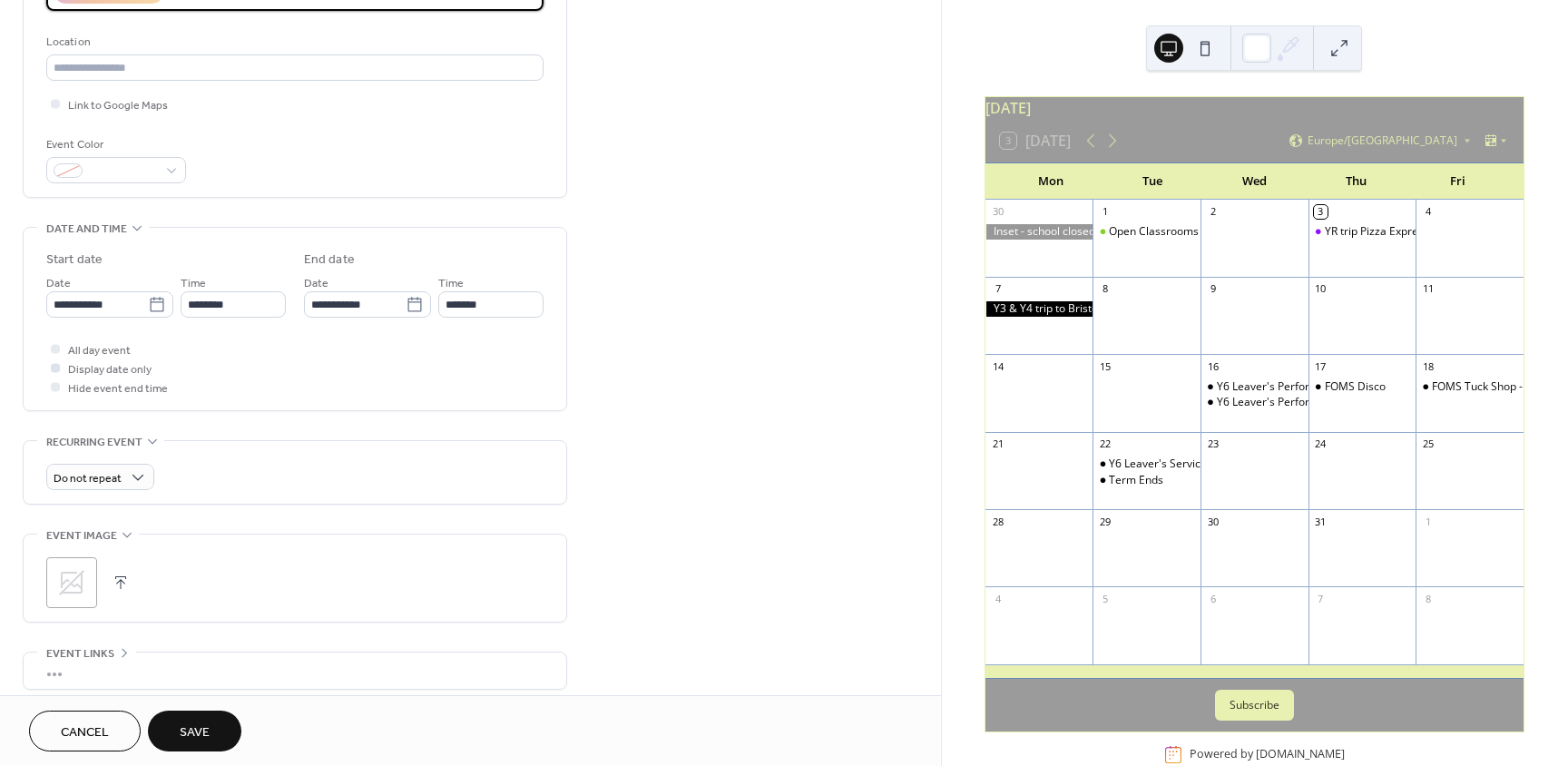 type on "**********" 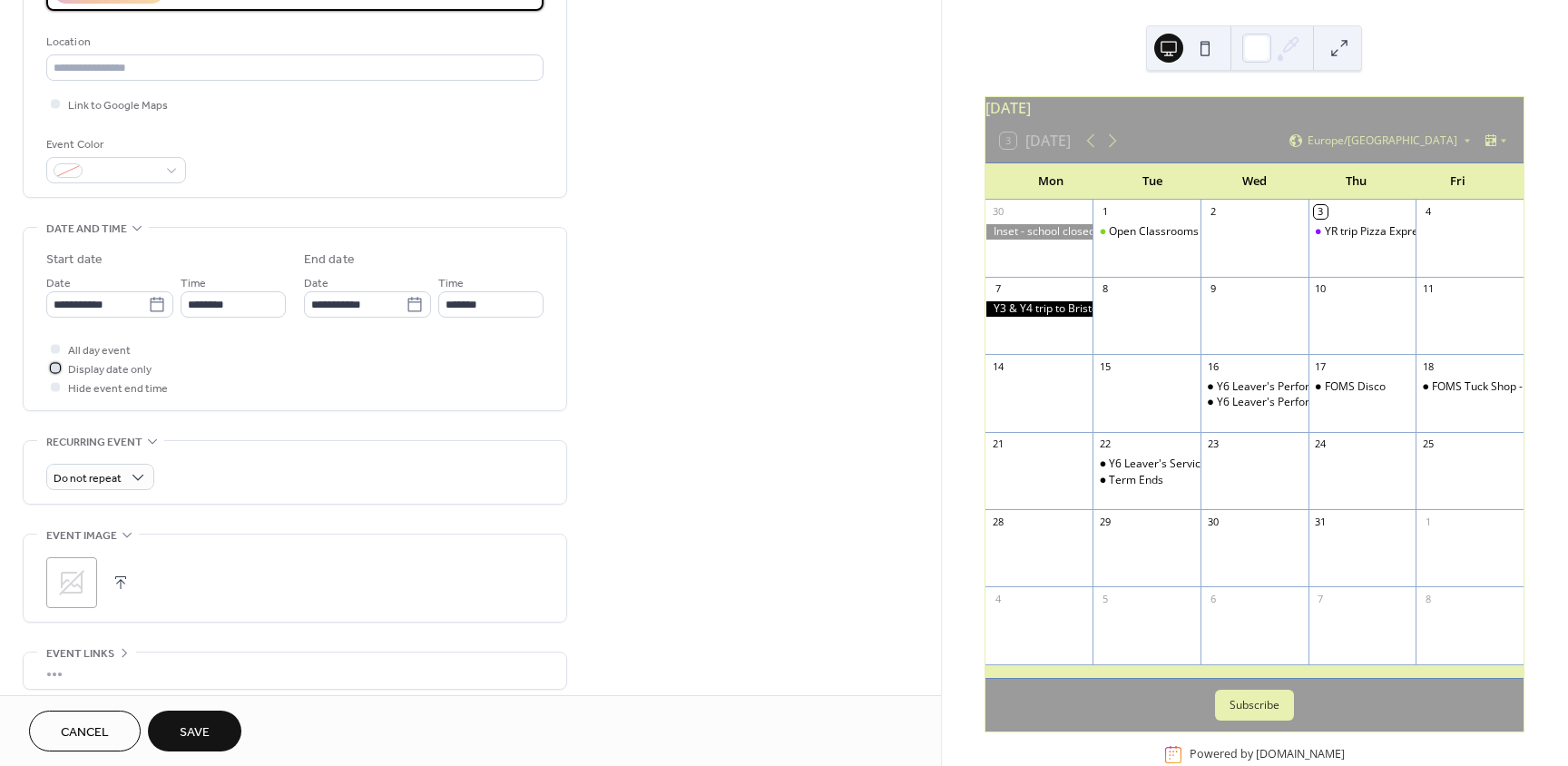 click on "Display date only" at bounding box center (110, 369) 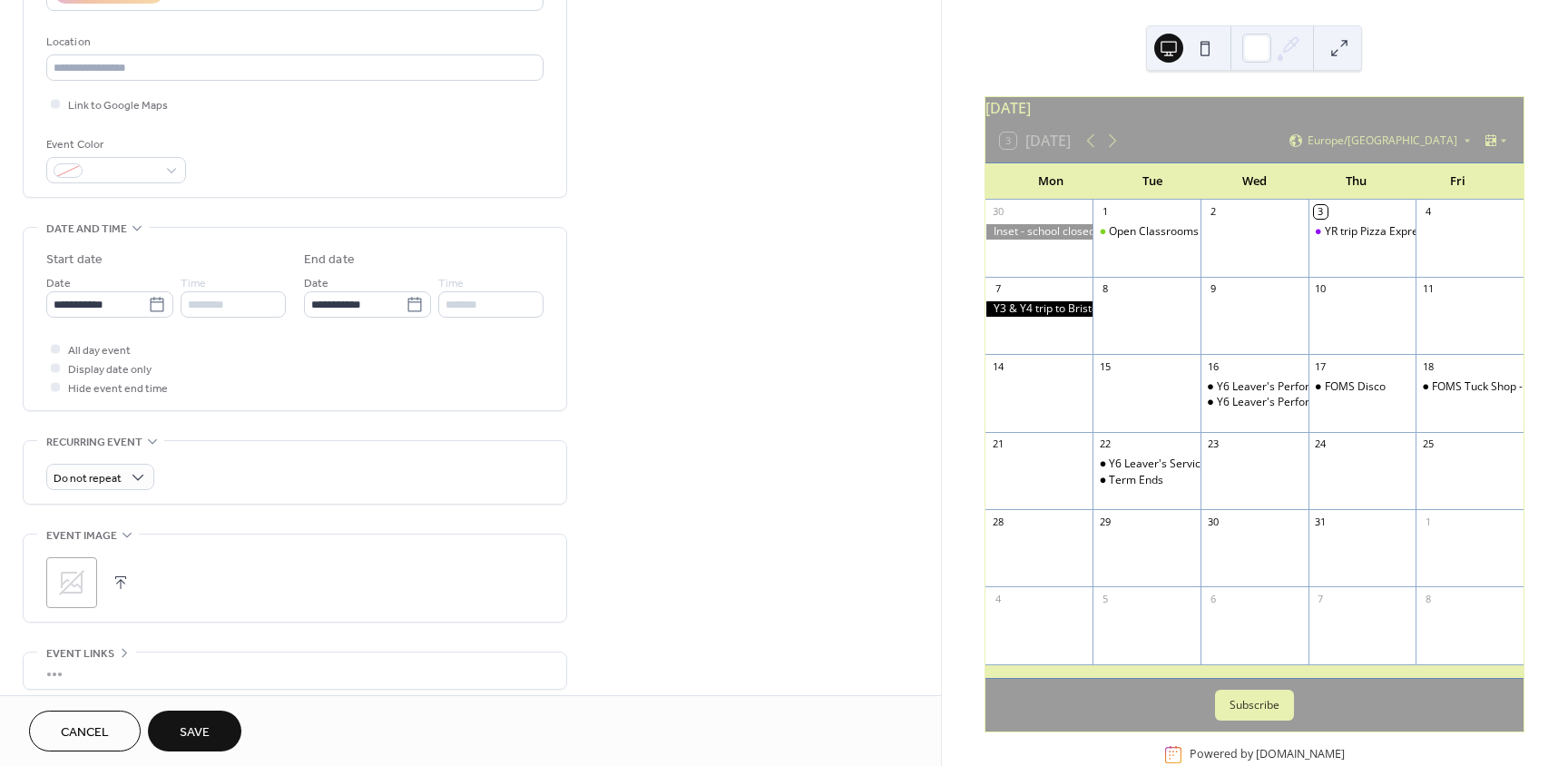 click on "Save" at bounding box center [194, 732] 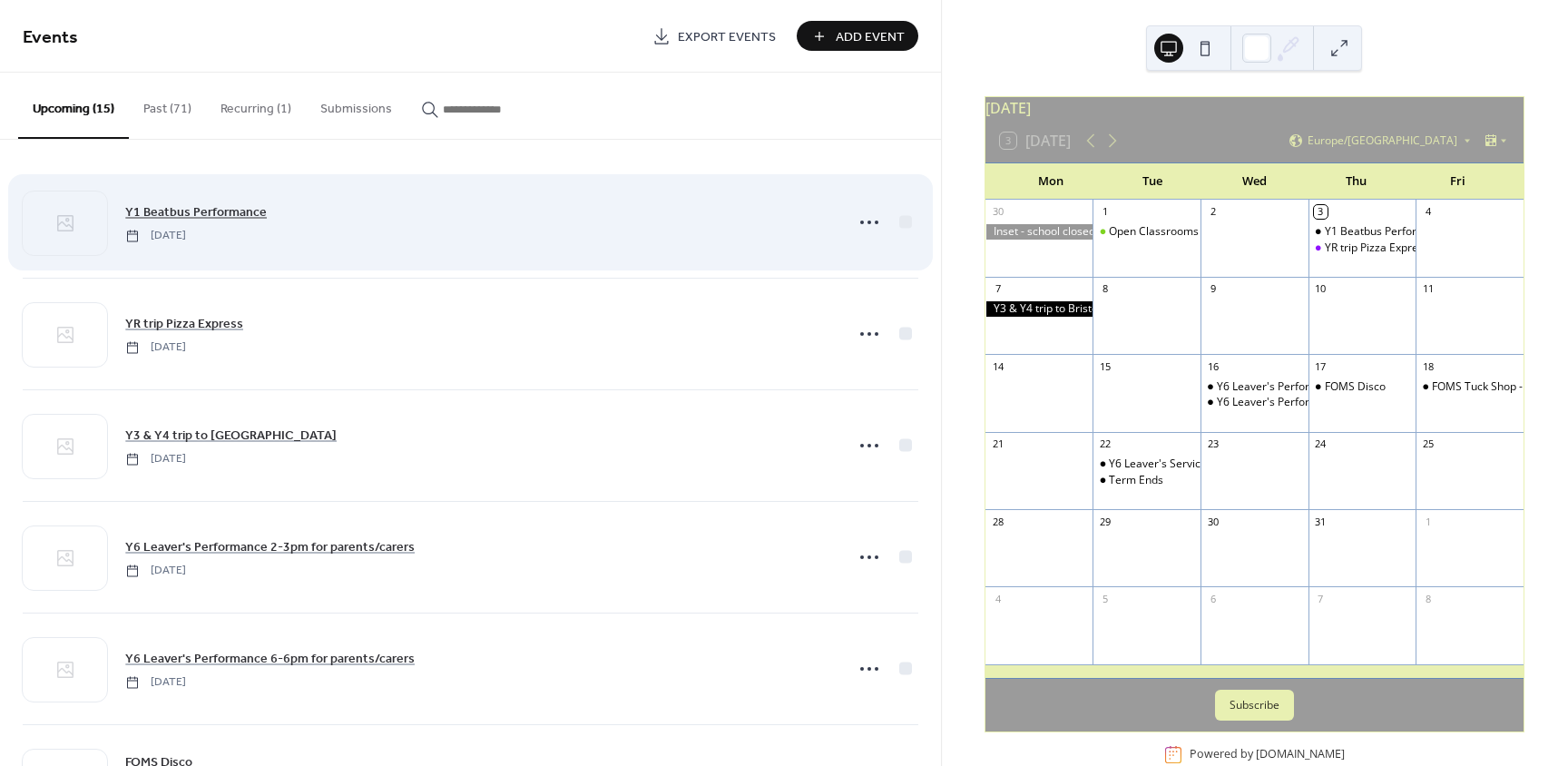 click on "Y1 Beatbus Performance" at bounding box center (196, 212) 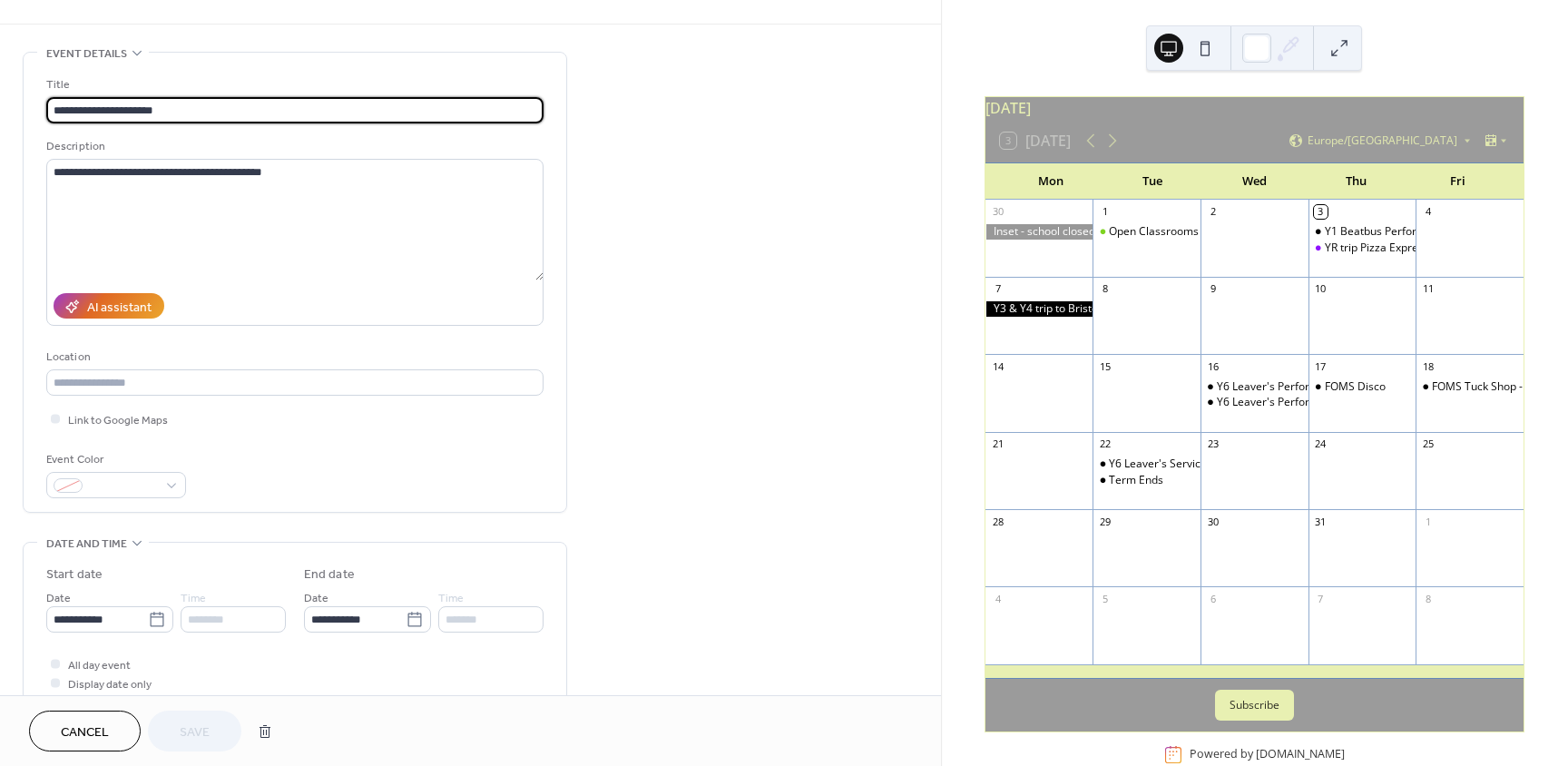 scroll, scrollTop: 91, scrollLeft: 0, axis: vertical 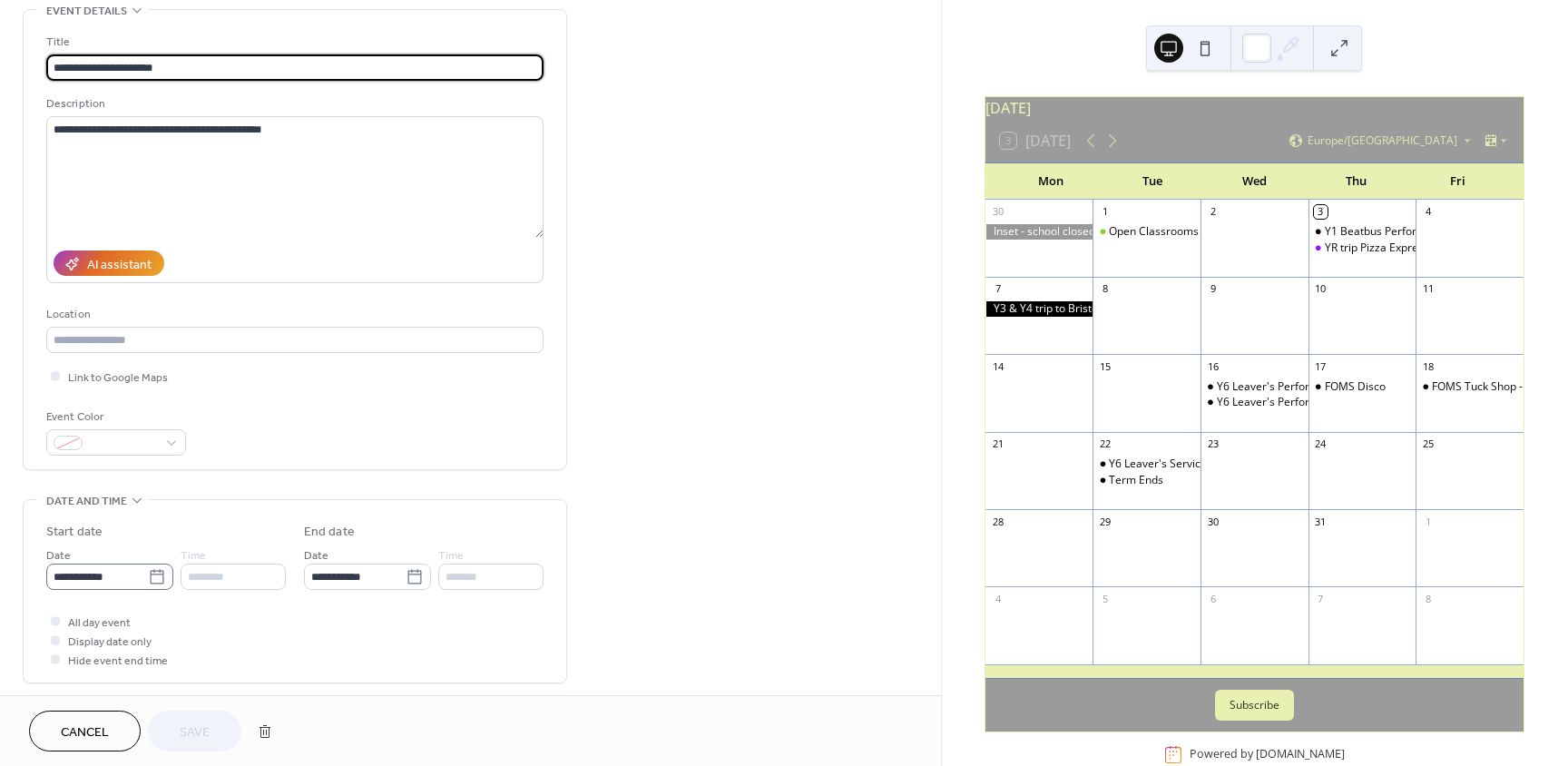 click 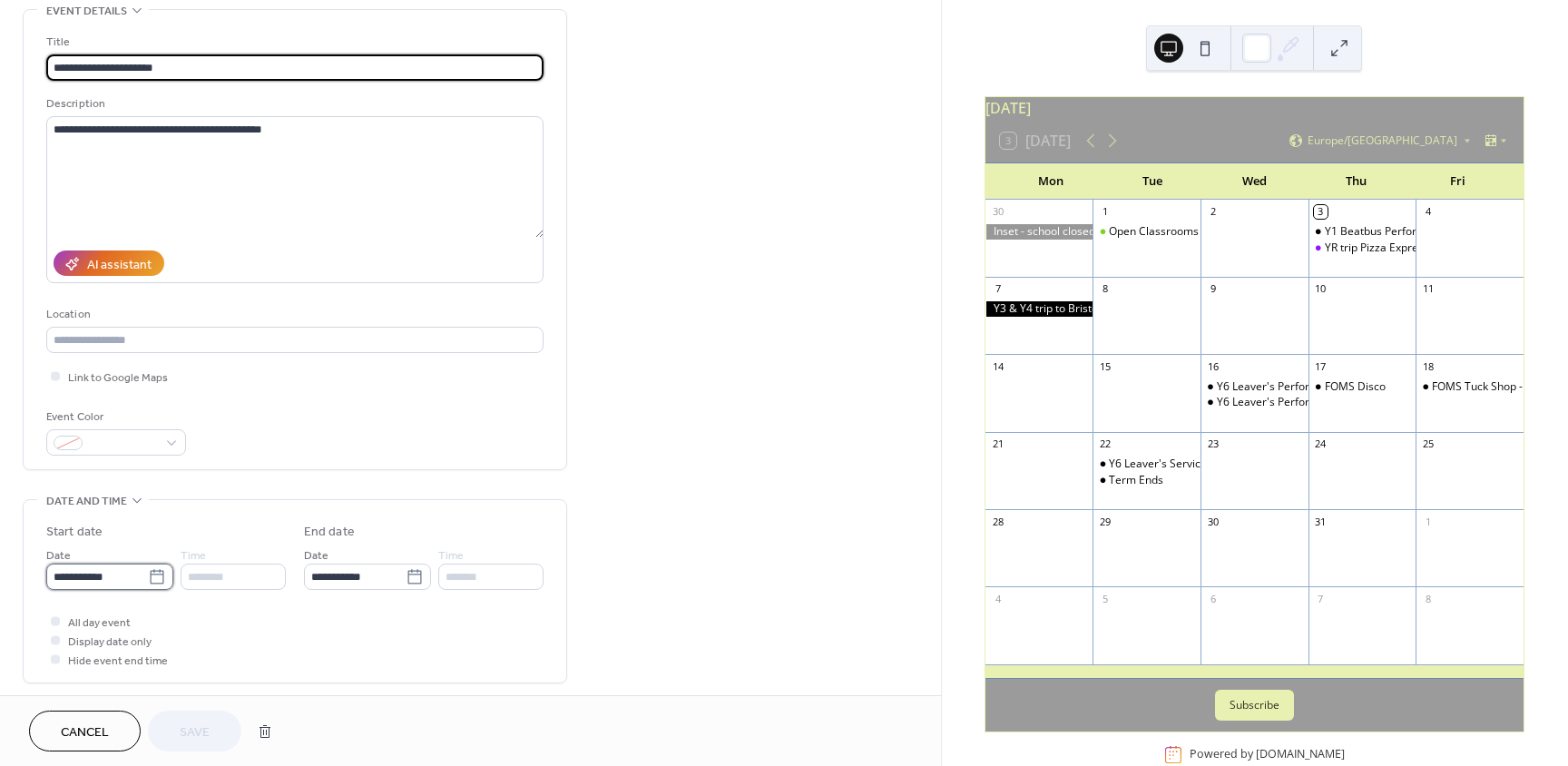 click on "**********" at bounding box center (97, 576) 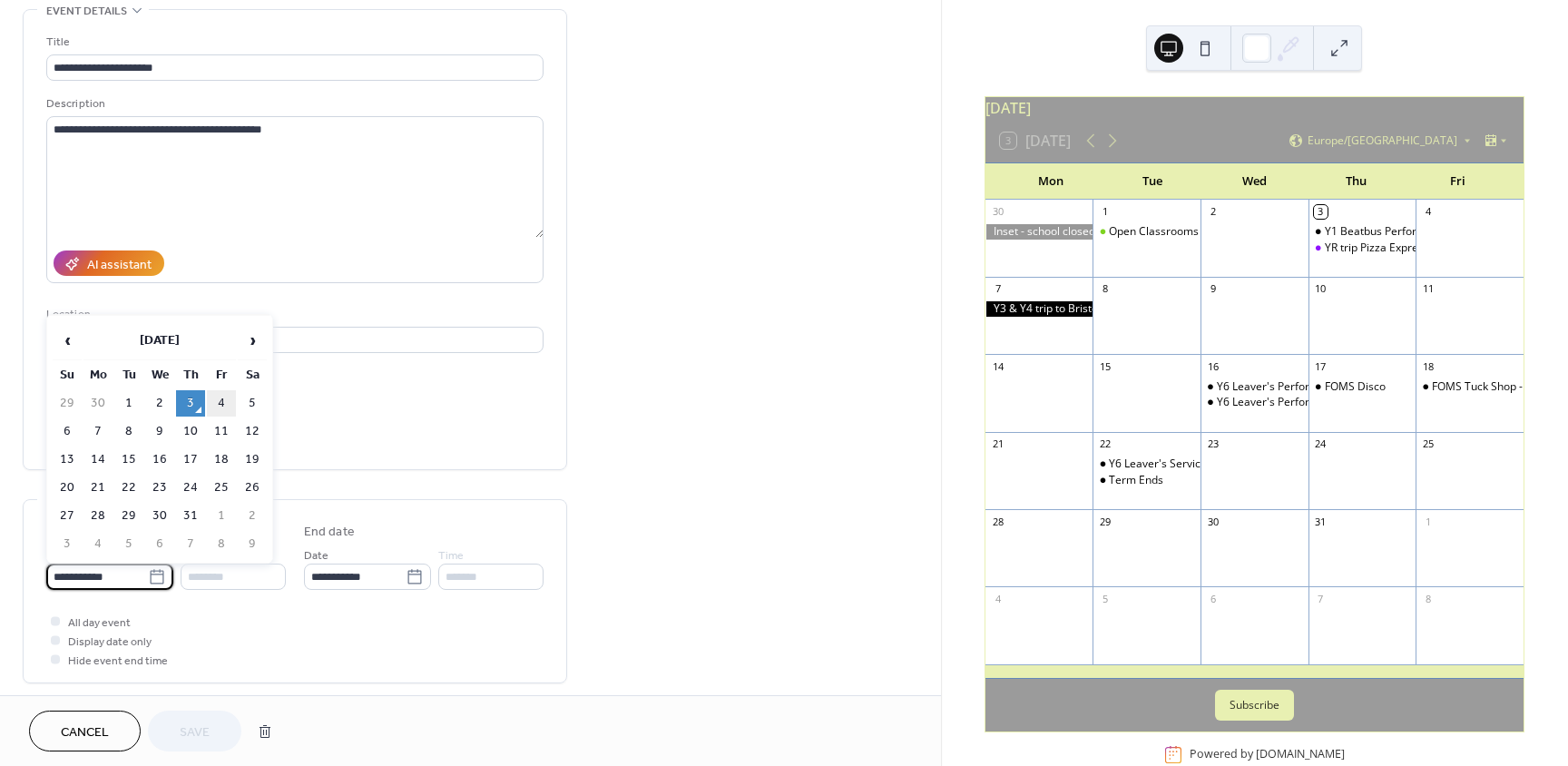 click on "4" at bounding box center (221, 403) 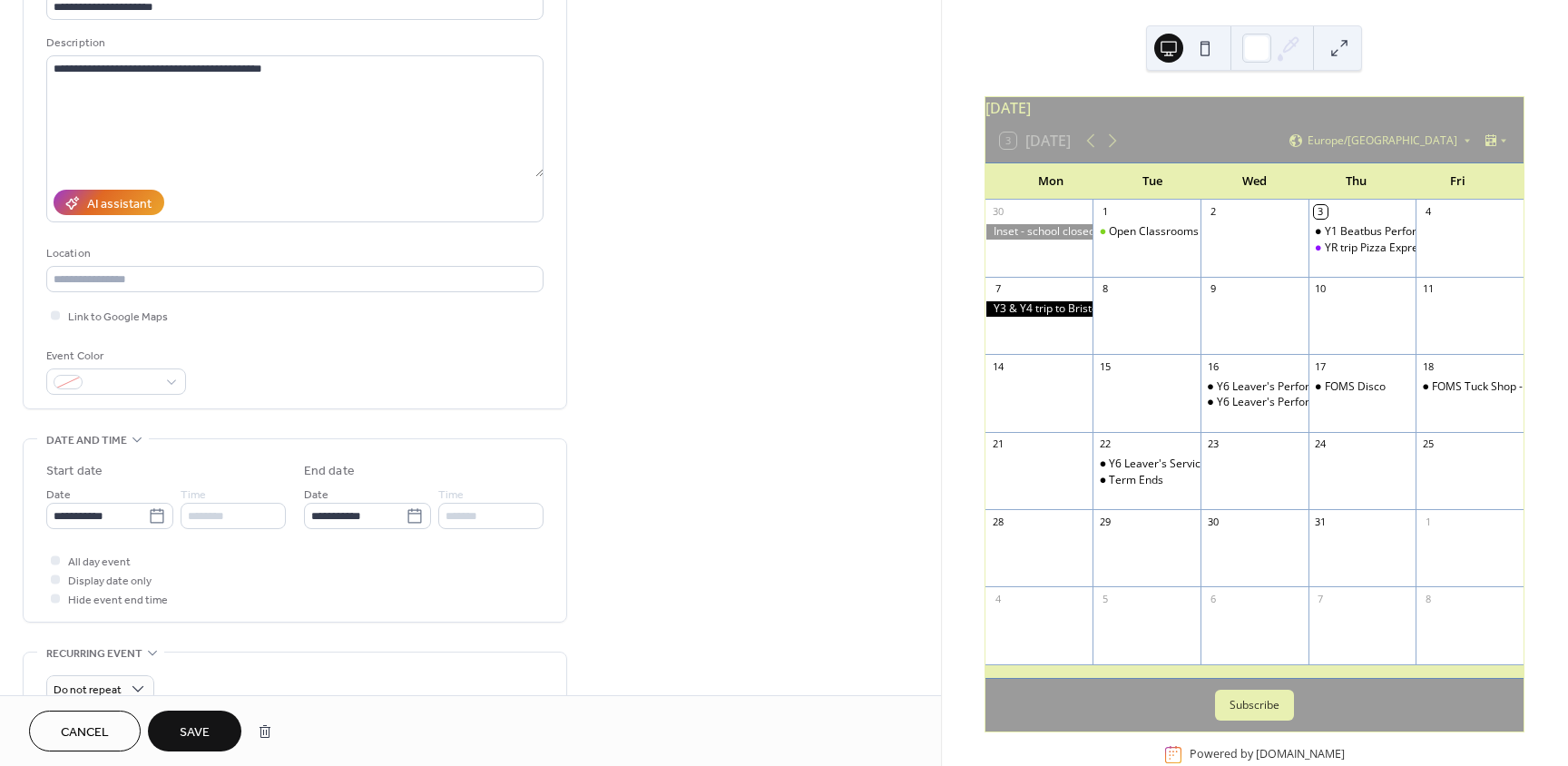 scroll, scrollTop: 182, scrollLeft: 0, axis: vertical 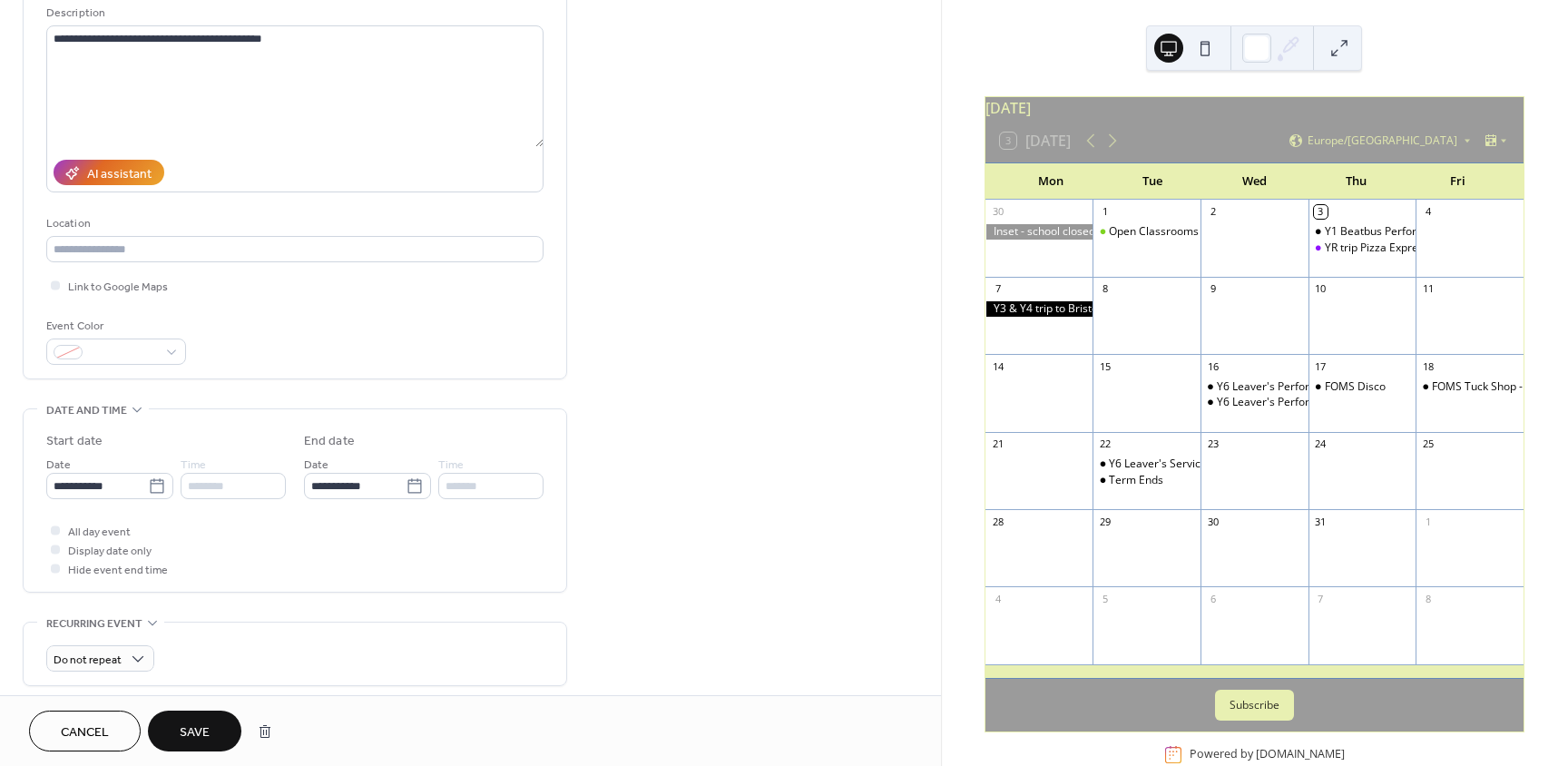 click on "Save" at bounding box center (194, 731) 